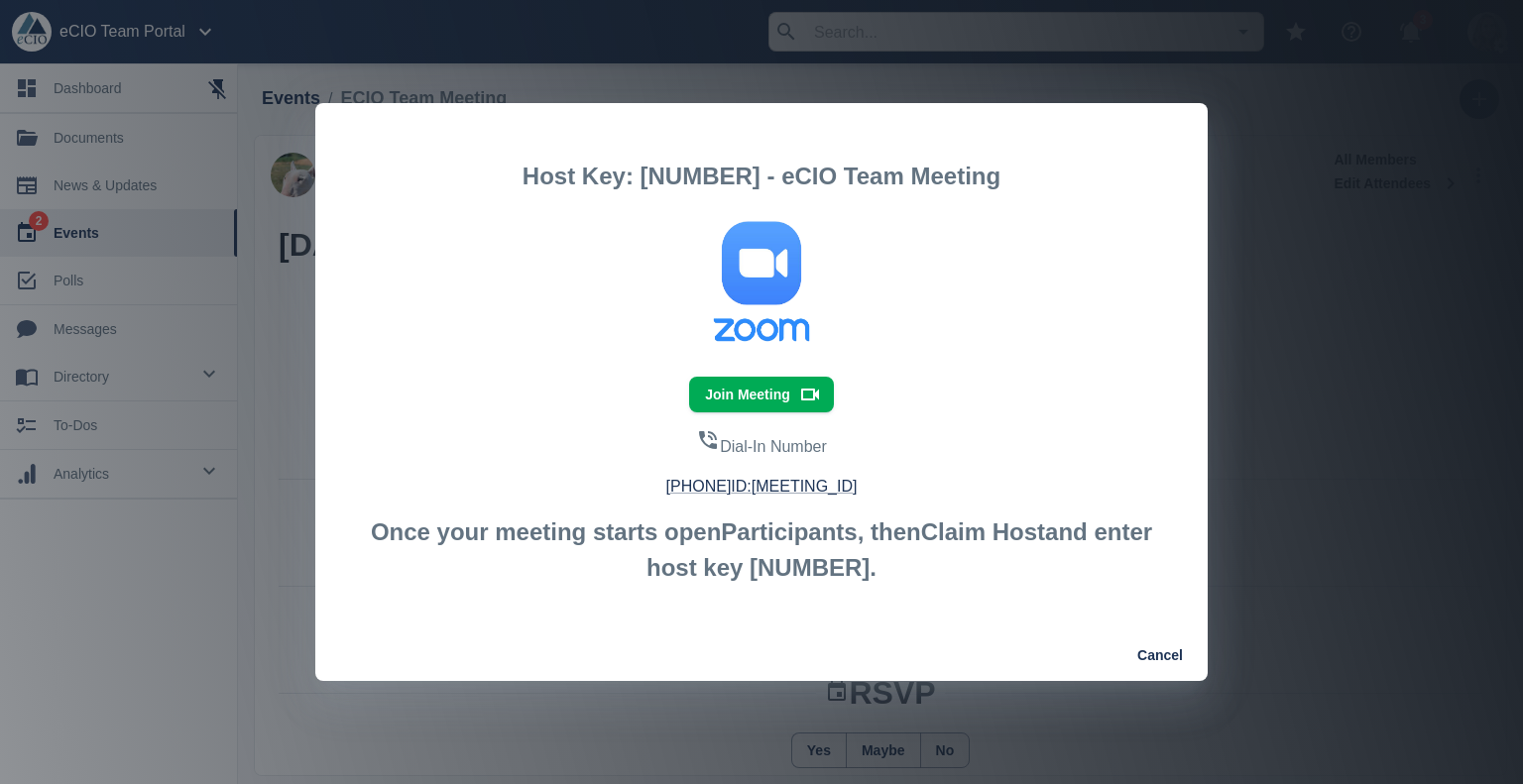 scroll, scrollTop: 0, scrollLeft: 0, axis: both 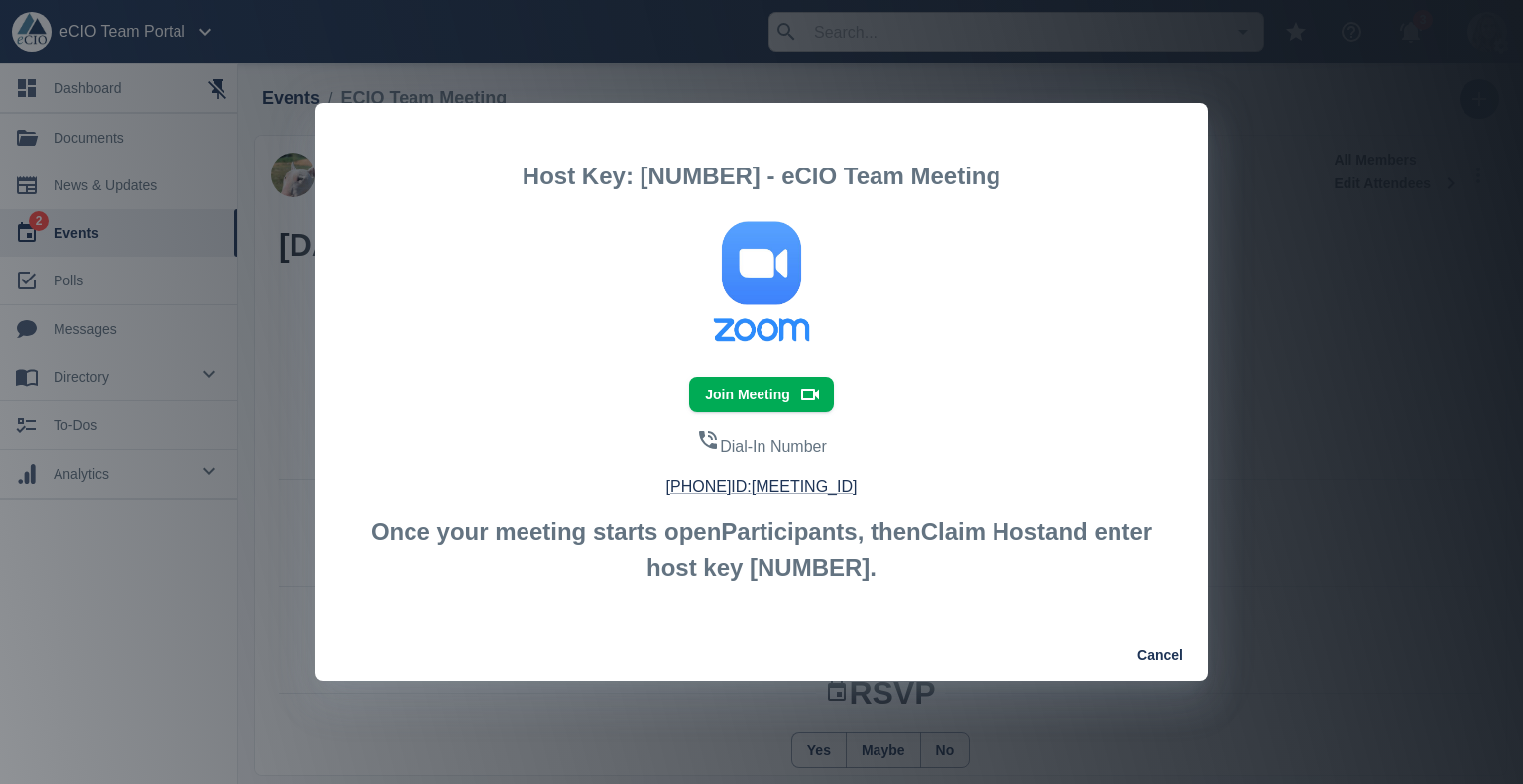 click on "Host Key: 621540 - eCIO Team Meeting Join Meeting  Dial-In Number (301) 715-8592    ID:  897-5276-3784 Once your meeting starts open  Participants , then  Claim Host  and enter host key   621540 . Cancel" at bounding box center [762, 392] 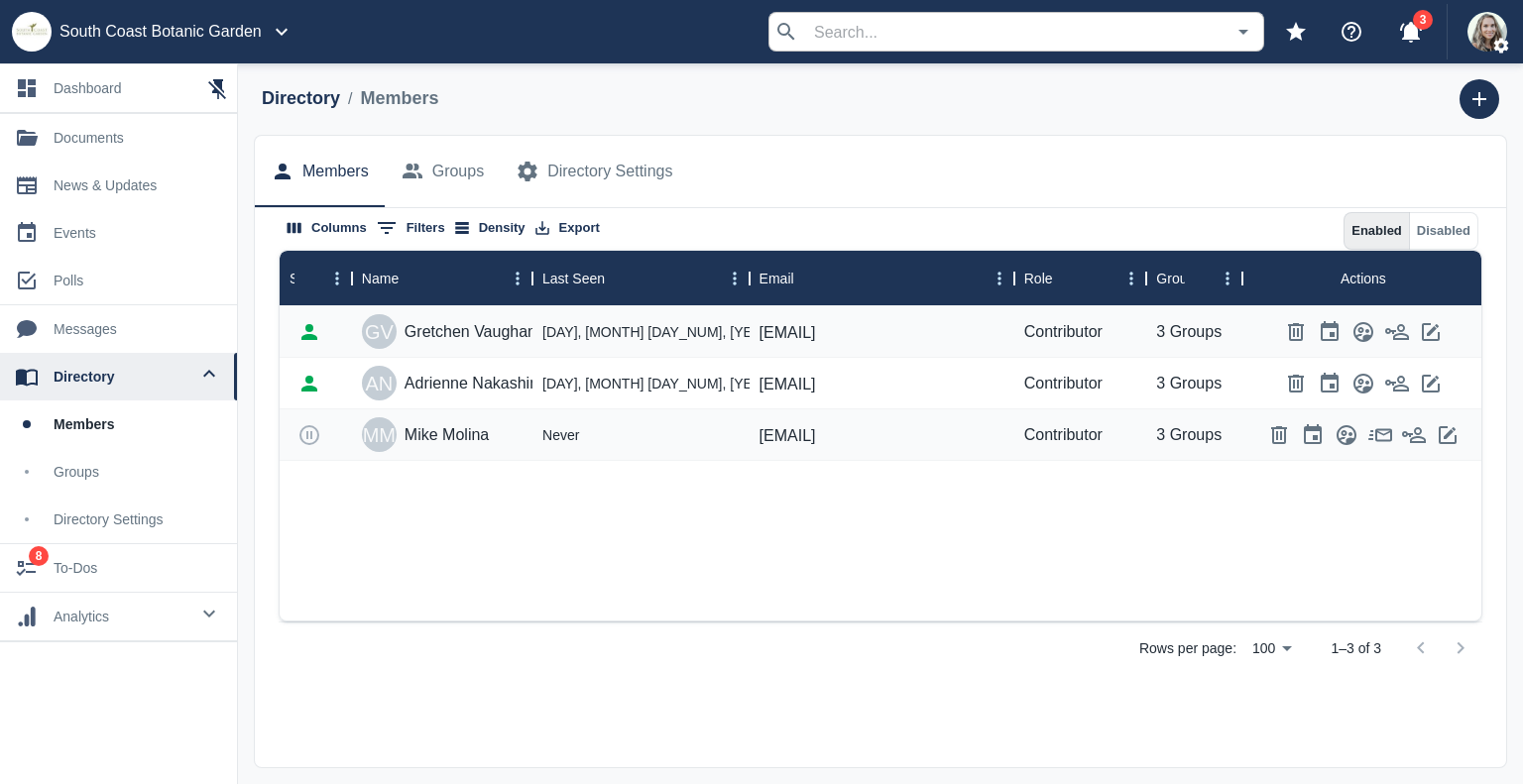 scroll, scrollTop: 0, scrollLeft: 0, axis: both 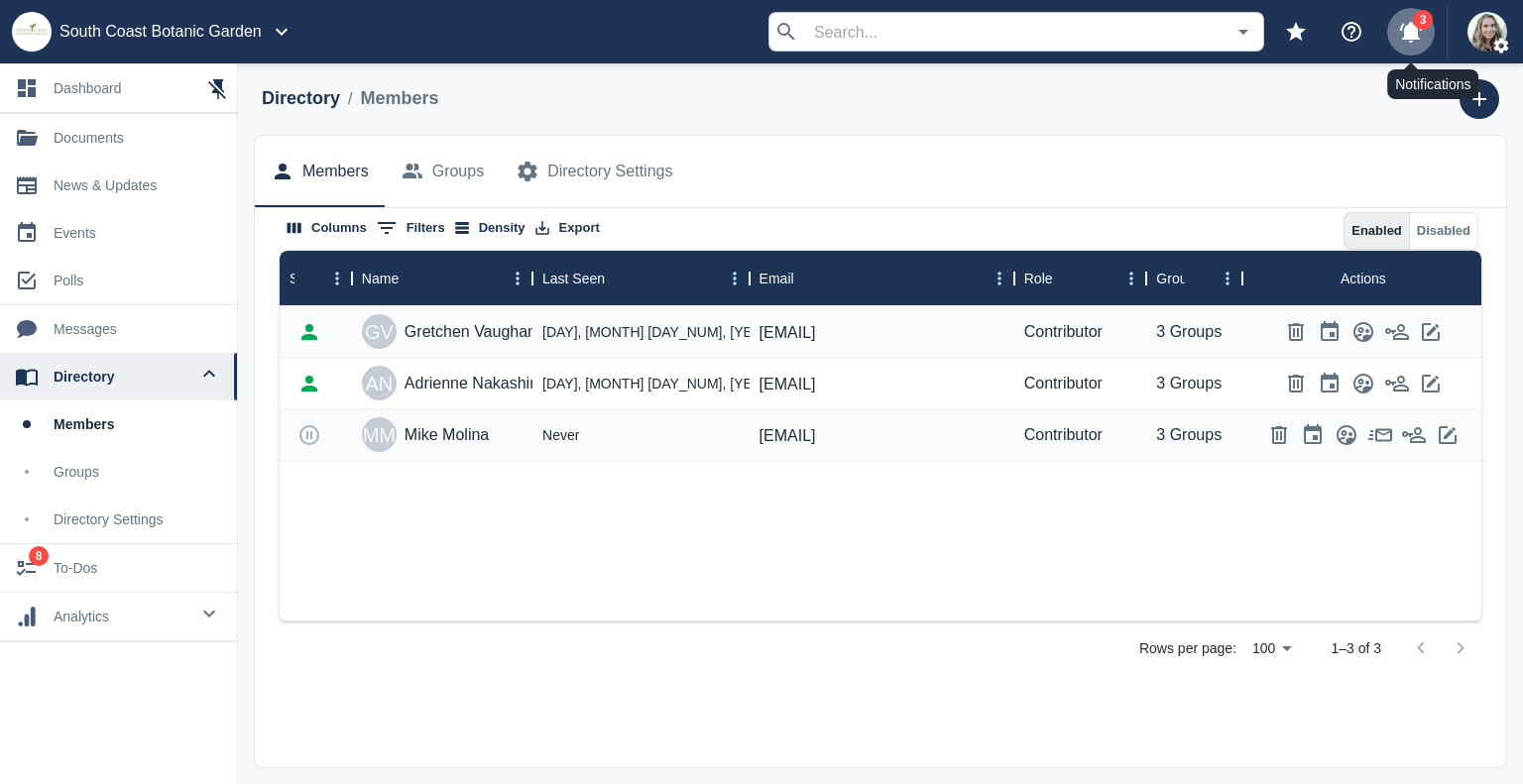 click on "3" at bounding box center (1423, 20) 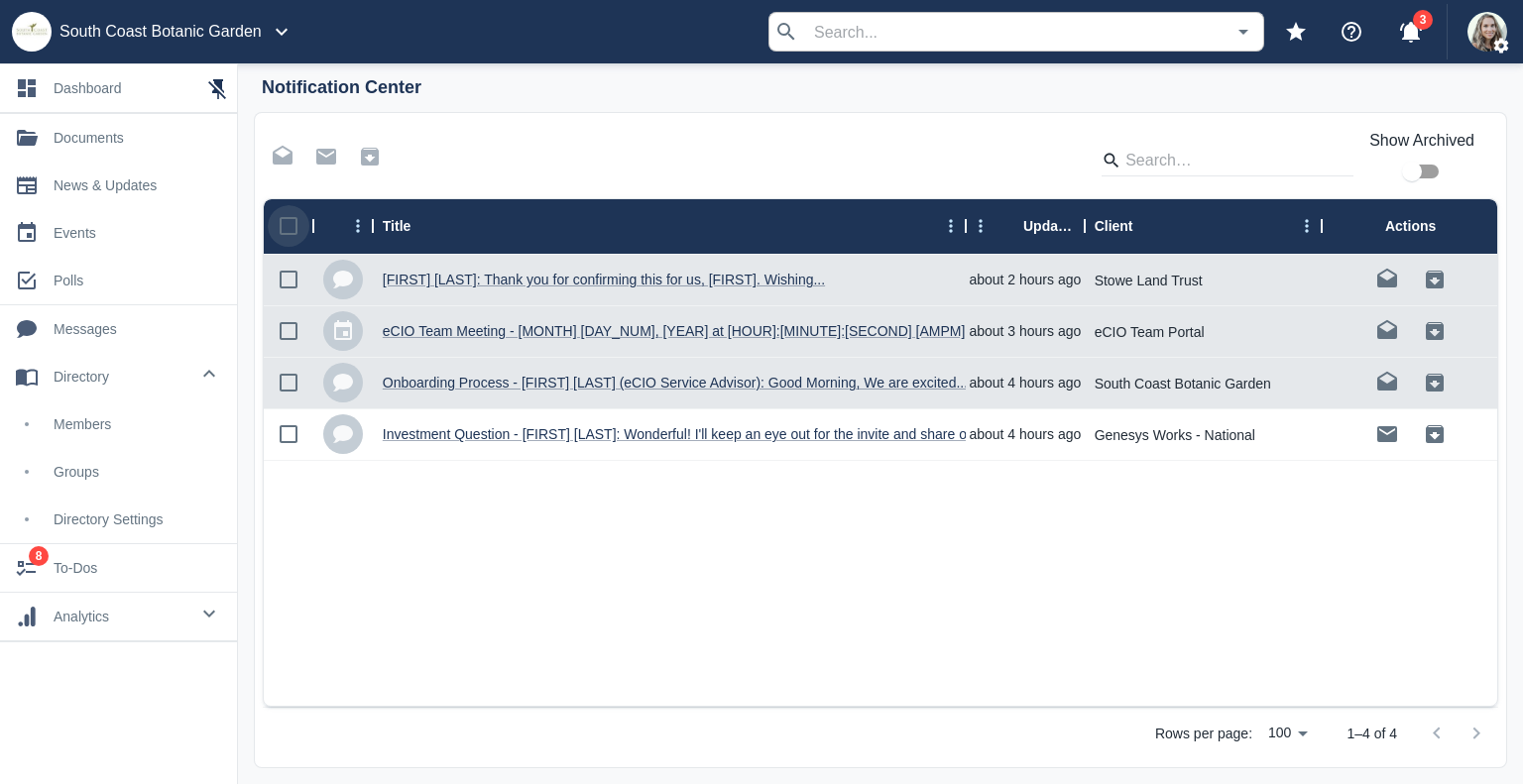click at bounding box center [289, 226] 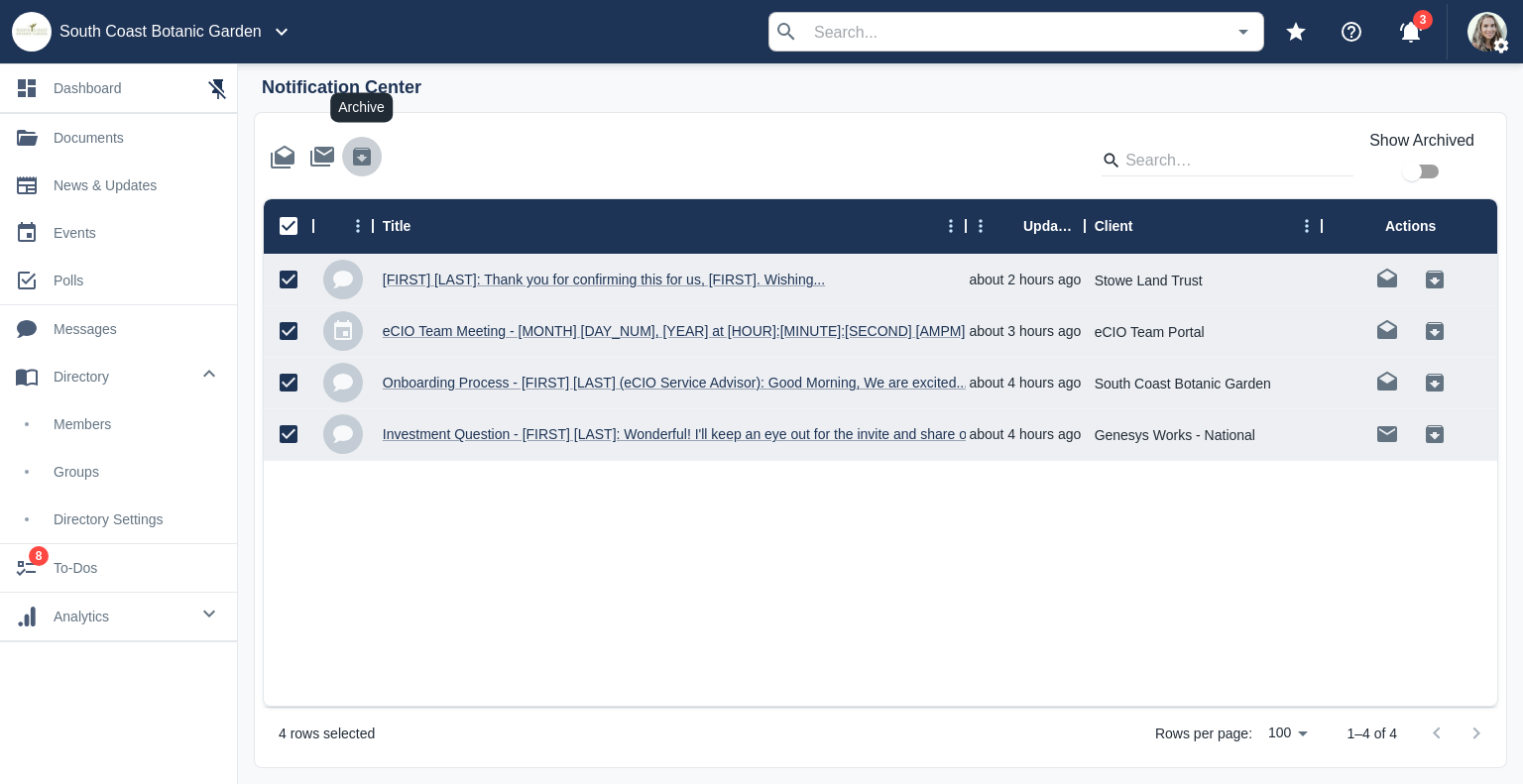 click at bounding box center (362, 157) 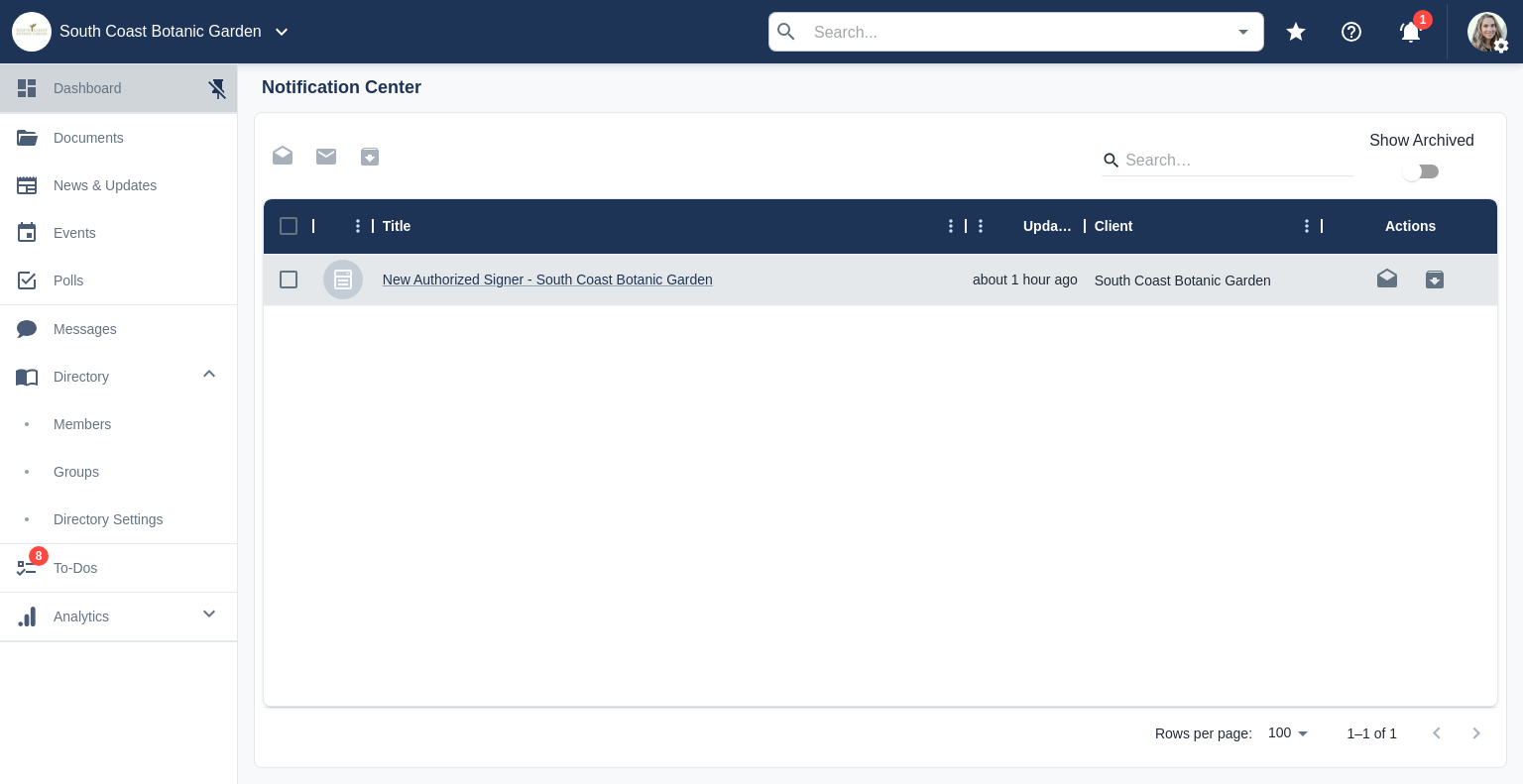 click on "dashboard" at bounding box center (137, 88) 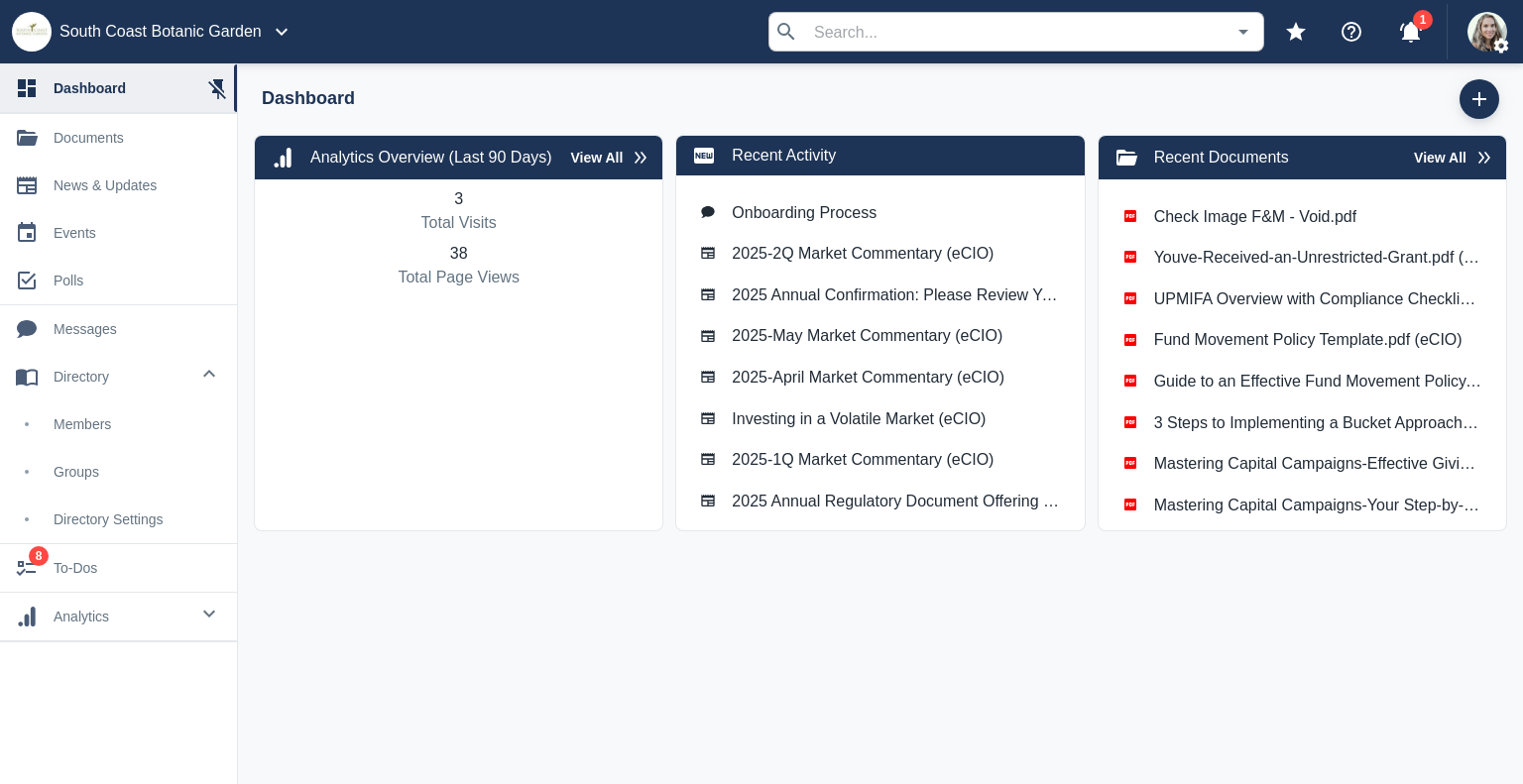 click on "members" at bounding box center (118, 424) 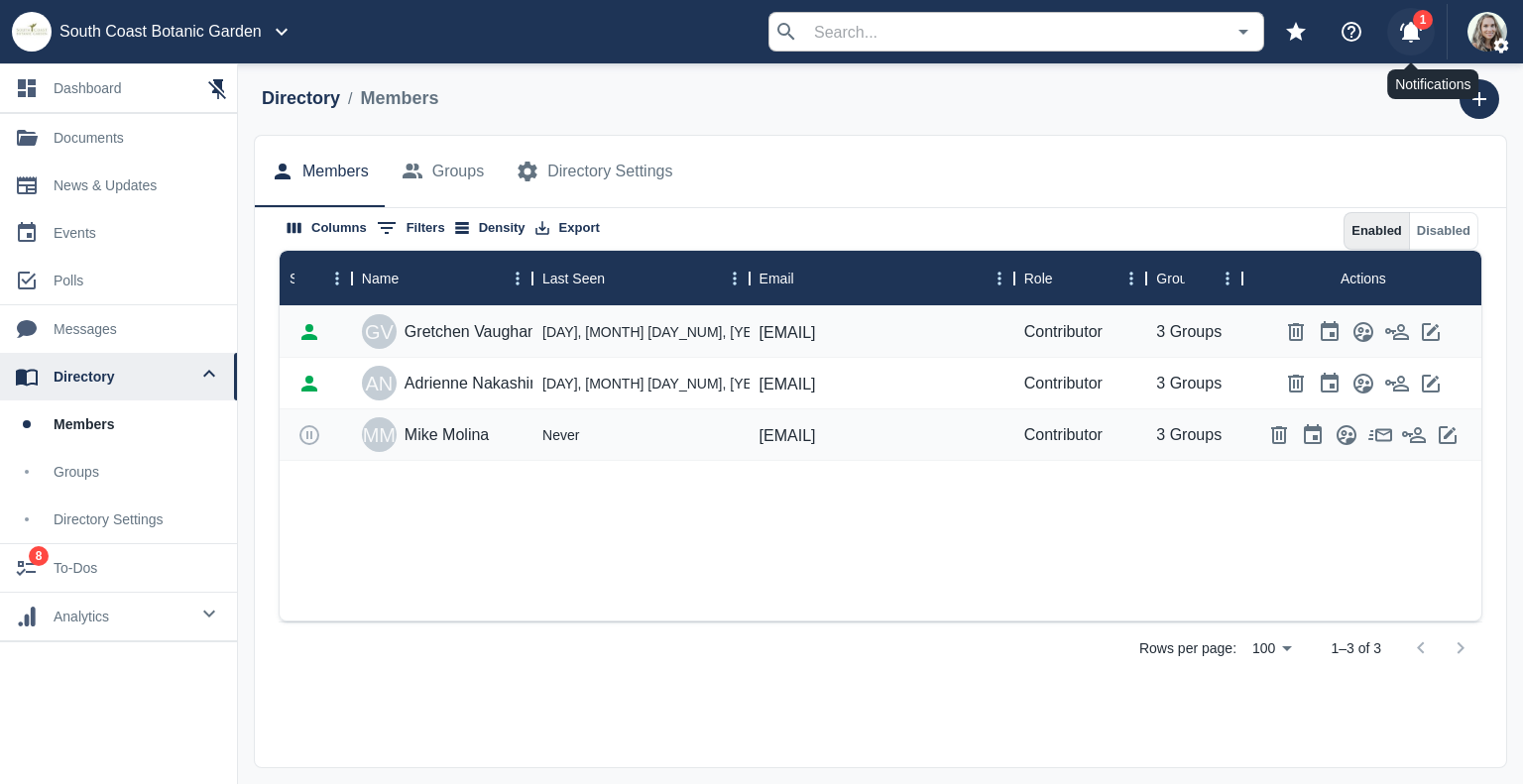 click at bounding box center (1411, 32) 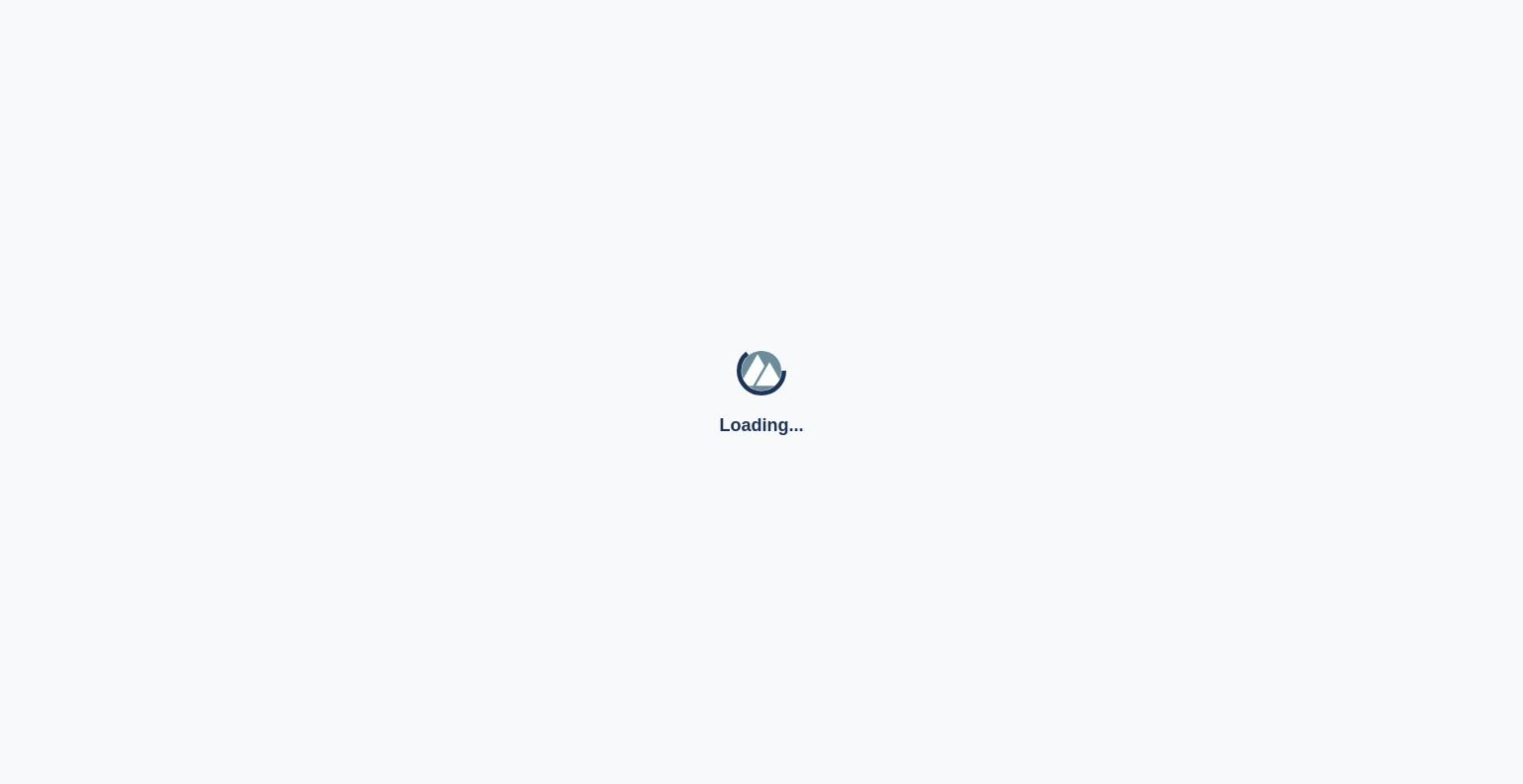 scroll, scrollTop: 0, scrollLeft: 0, axis: both 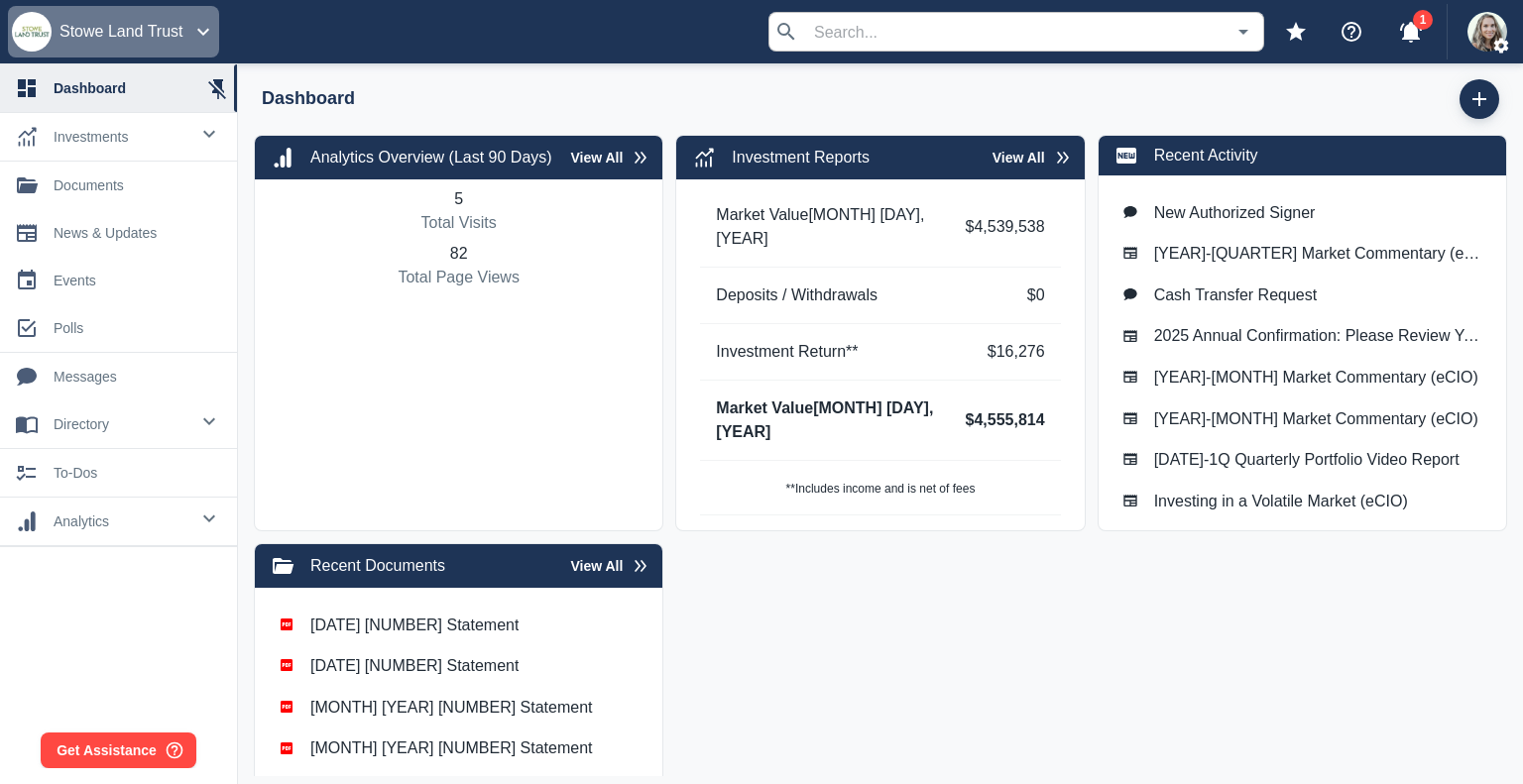 click on "Stowe Land Trust" at bounding box center [121, 32] 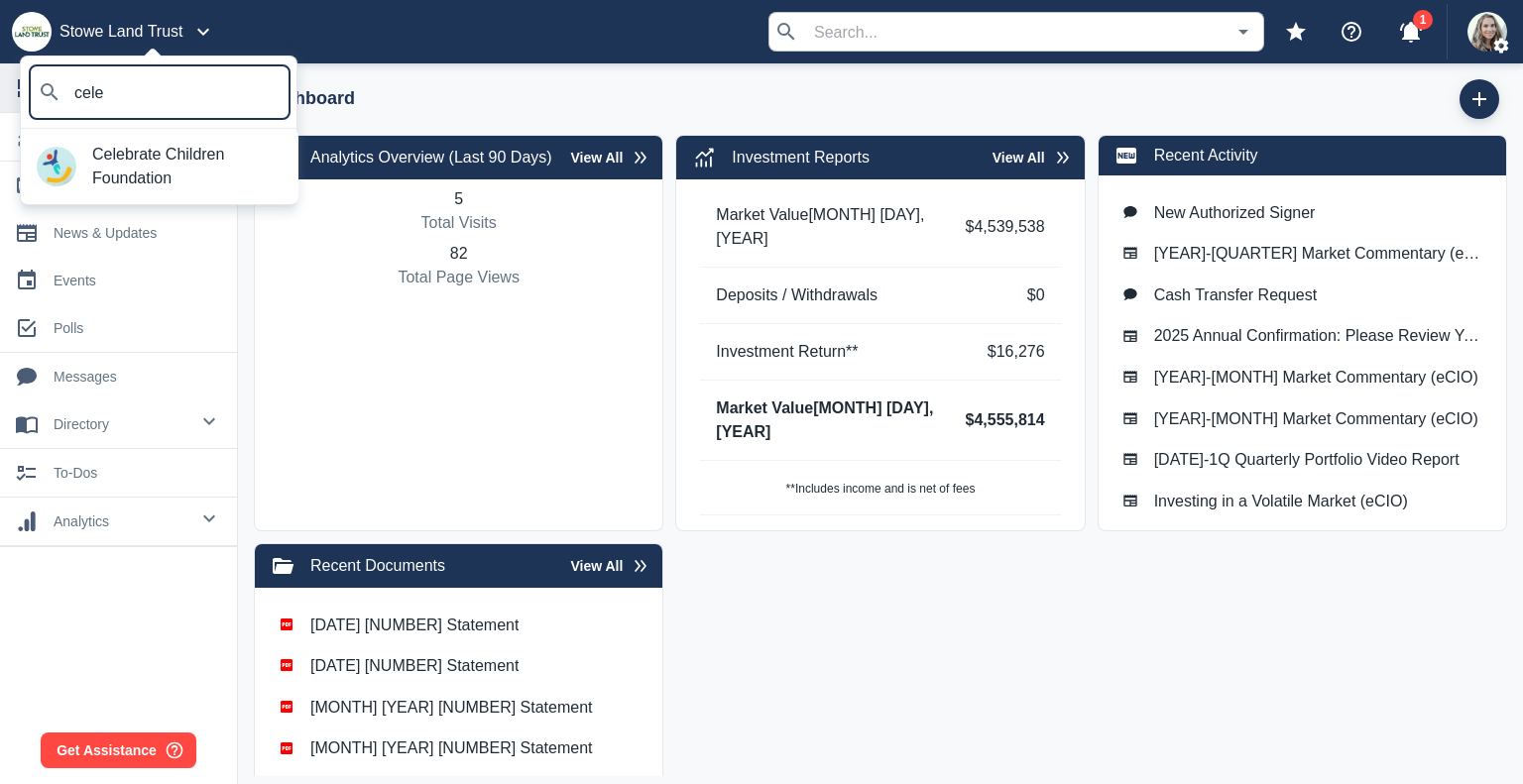 click on "Celebrate Children Foundation" at bounding box center (187, 167) 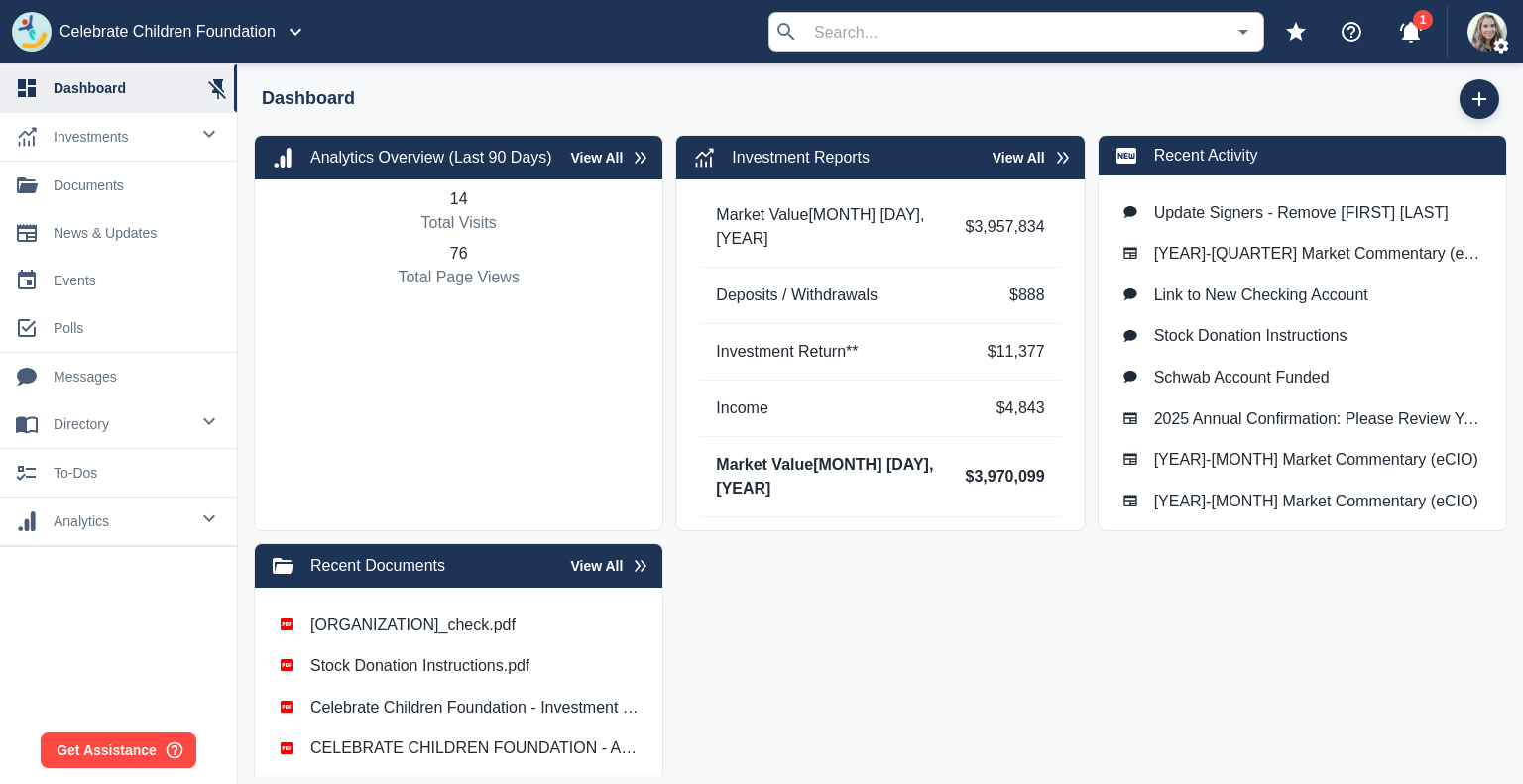 click on "[ORGANIZATION]_check.pdf" at bounding box center (1301, 212) 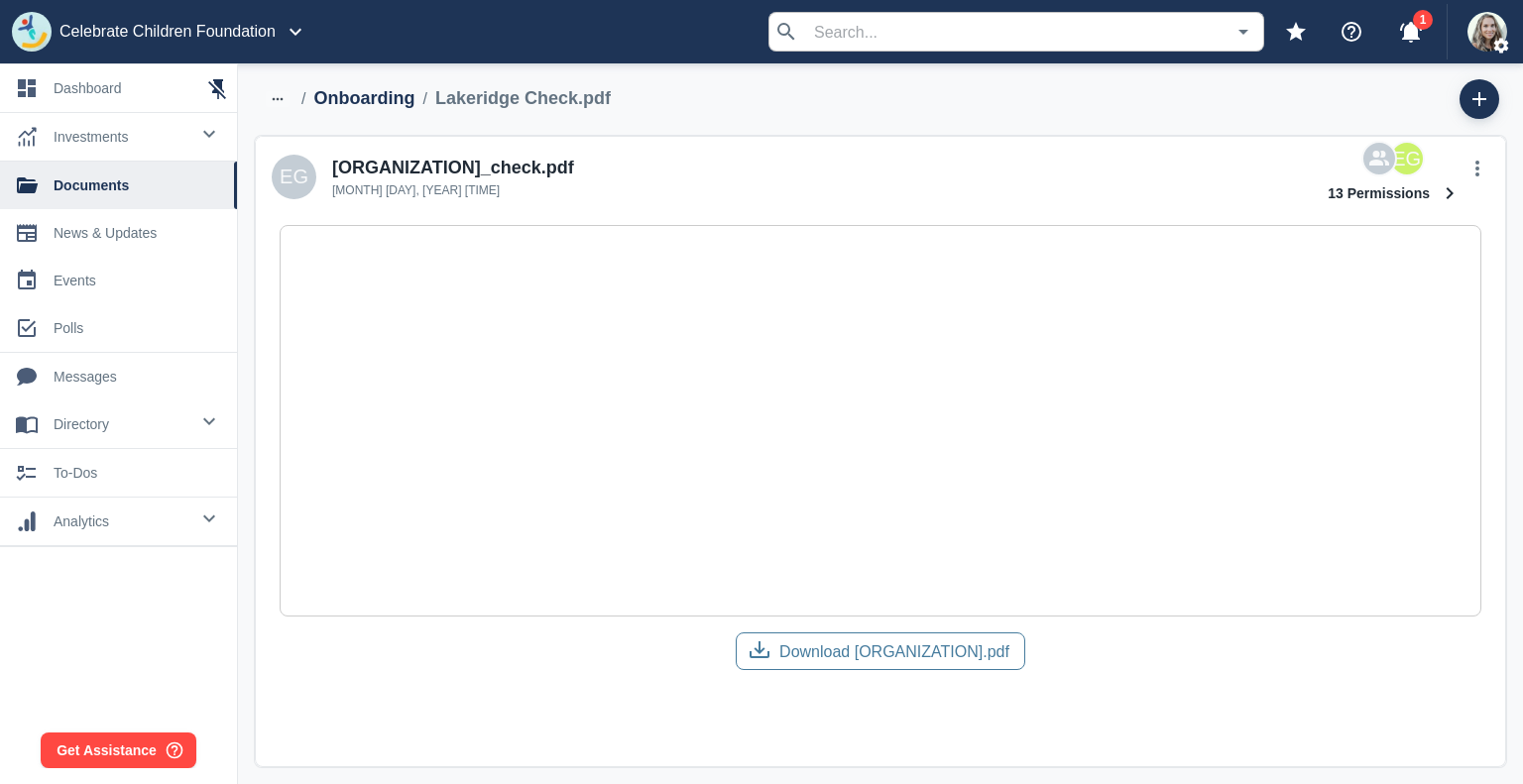 click on "Download [ORGANIZATION].pdf" at bounding box center (894, 651) 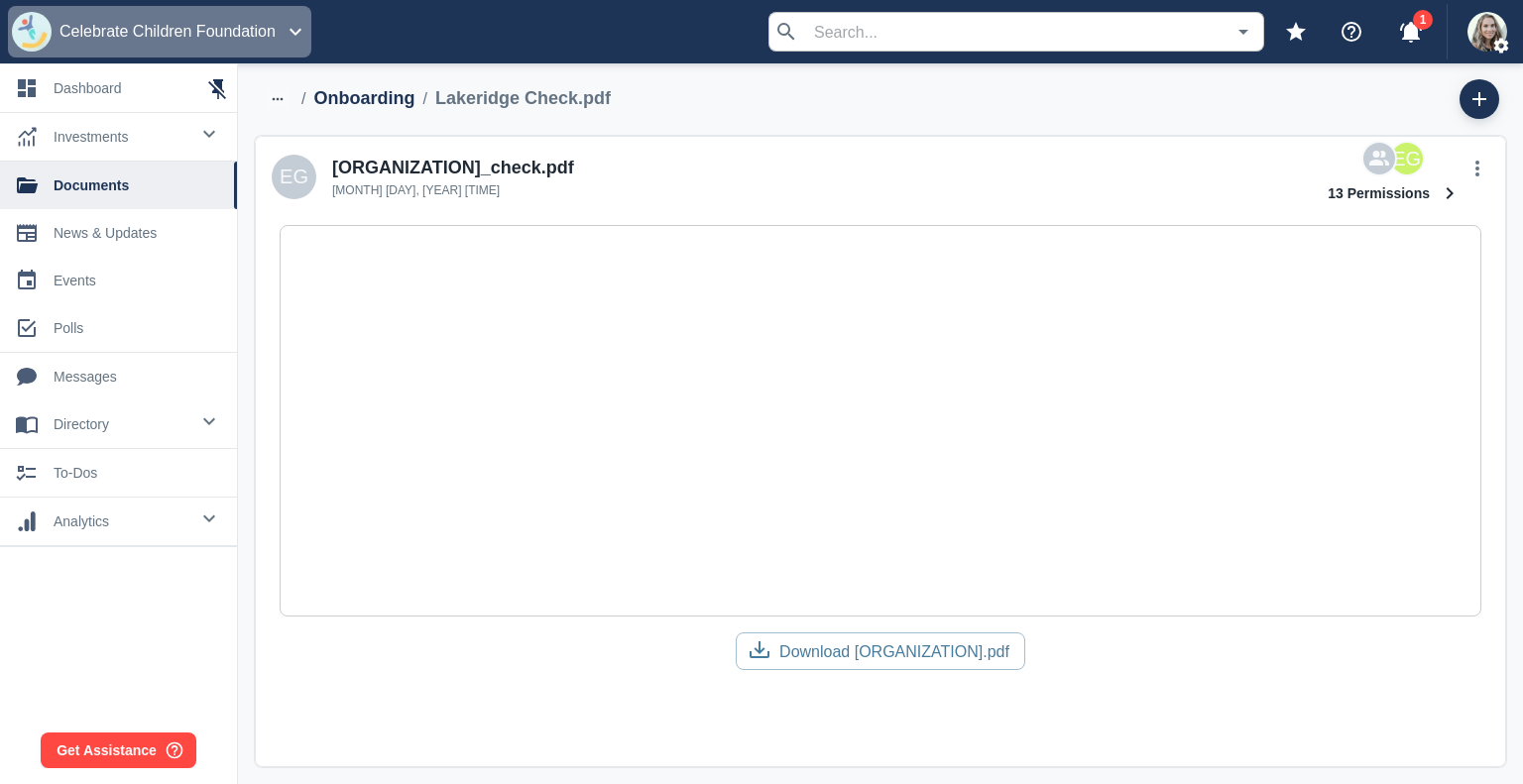 click on "Celebrate Children Foundation" at bounding box center (160, 32) 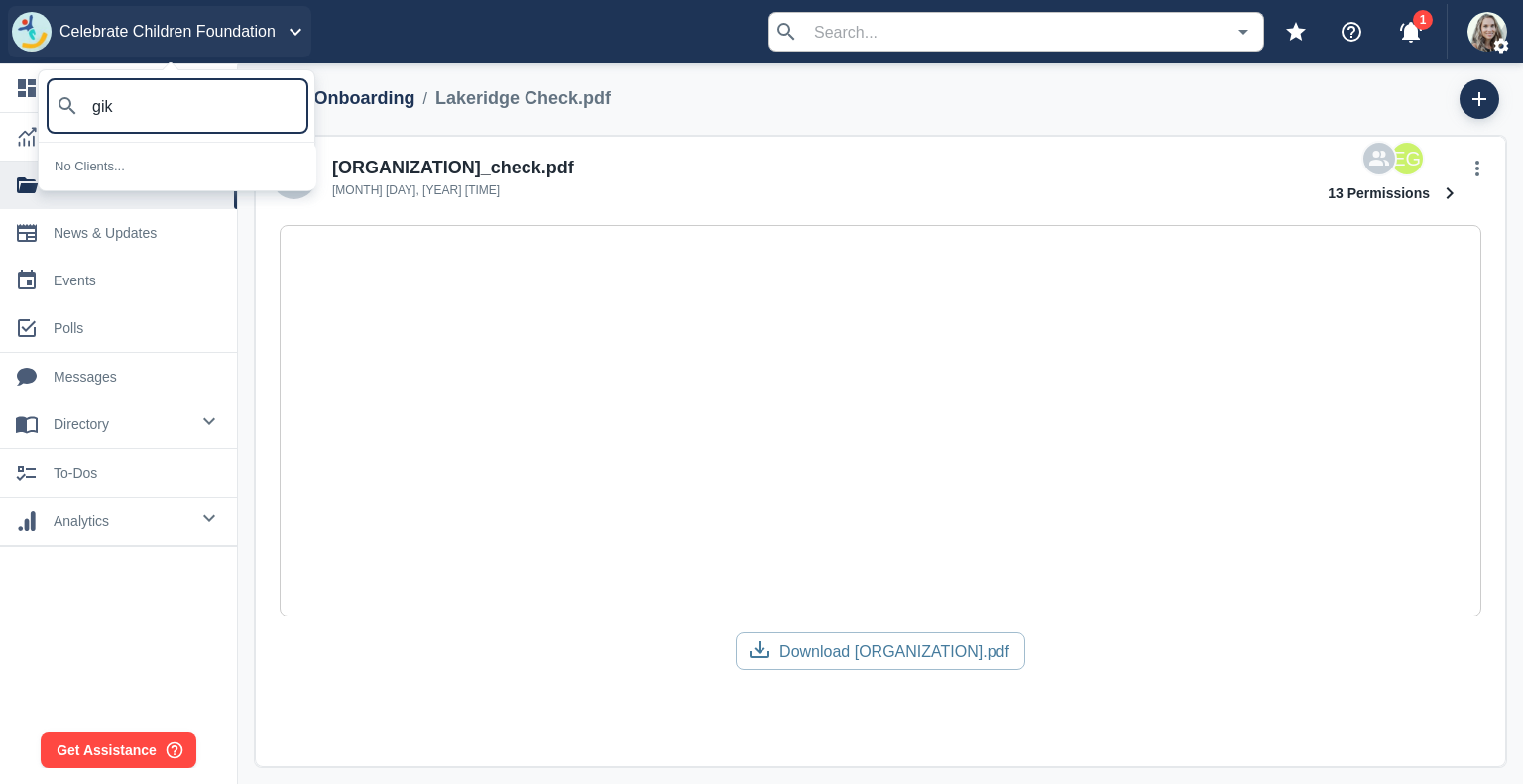 type on "gikd" 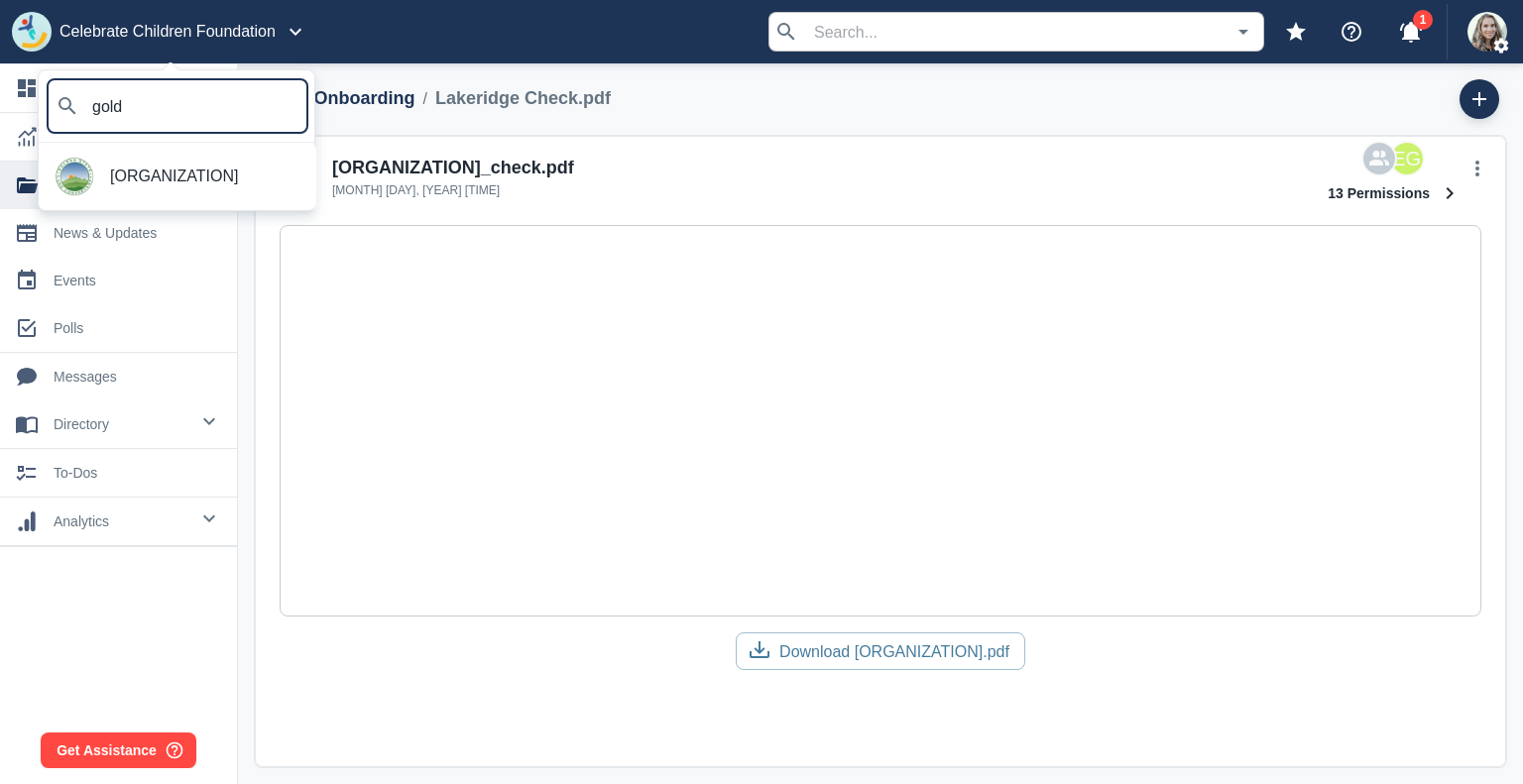 click on "[ORGANIZATION]" at bounding box center (205, 176) 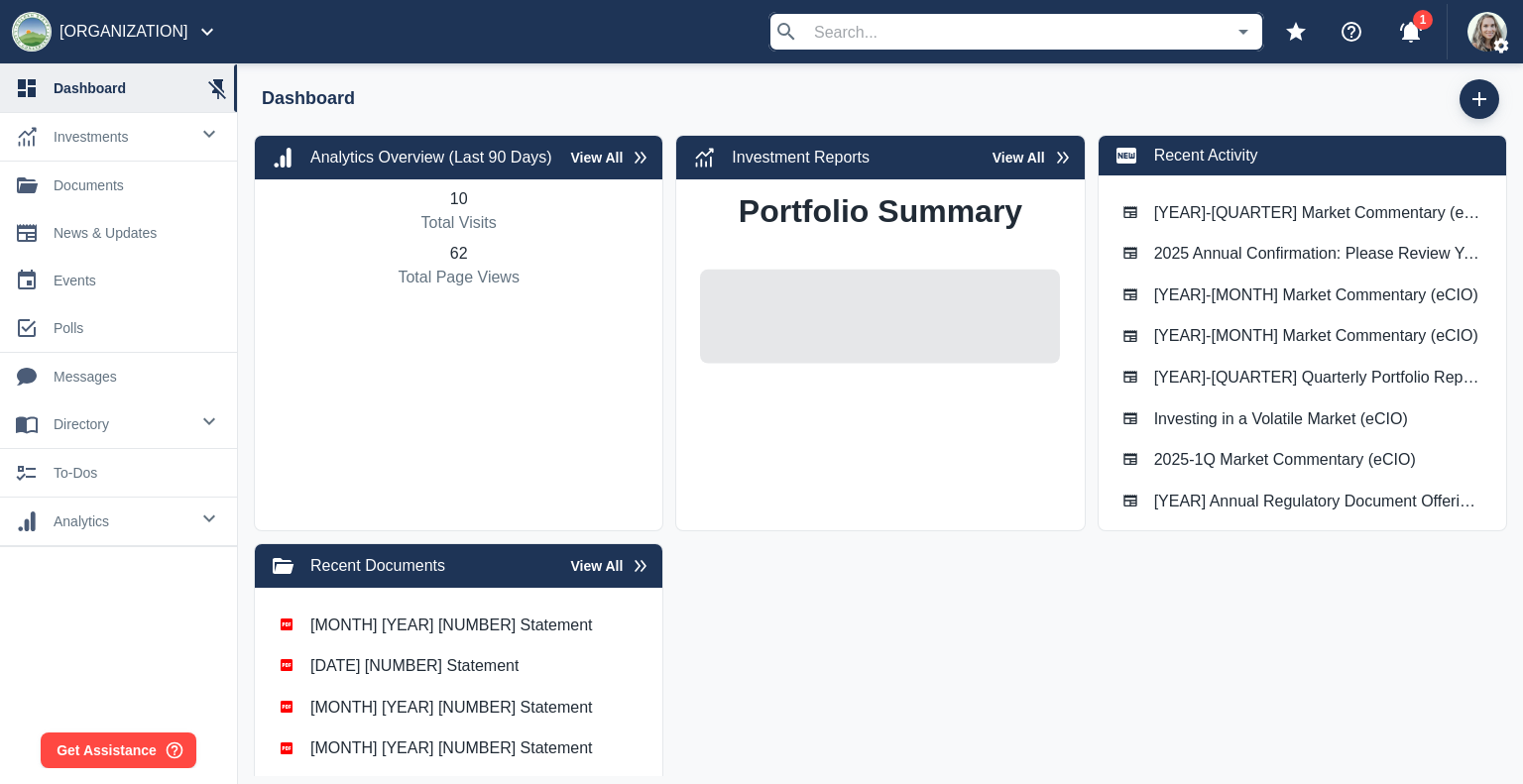 click on "messages" at bounding box center [137, 377] 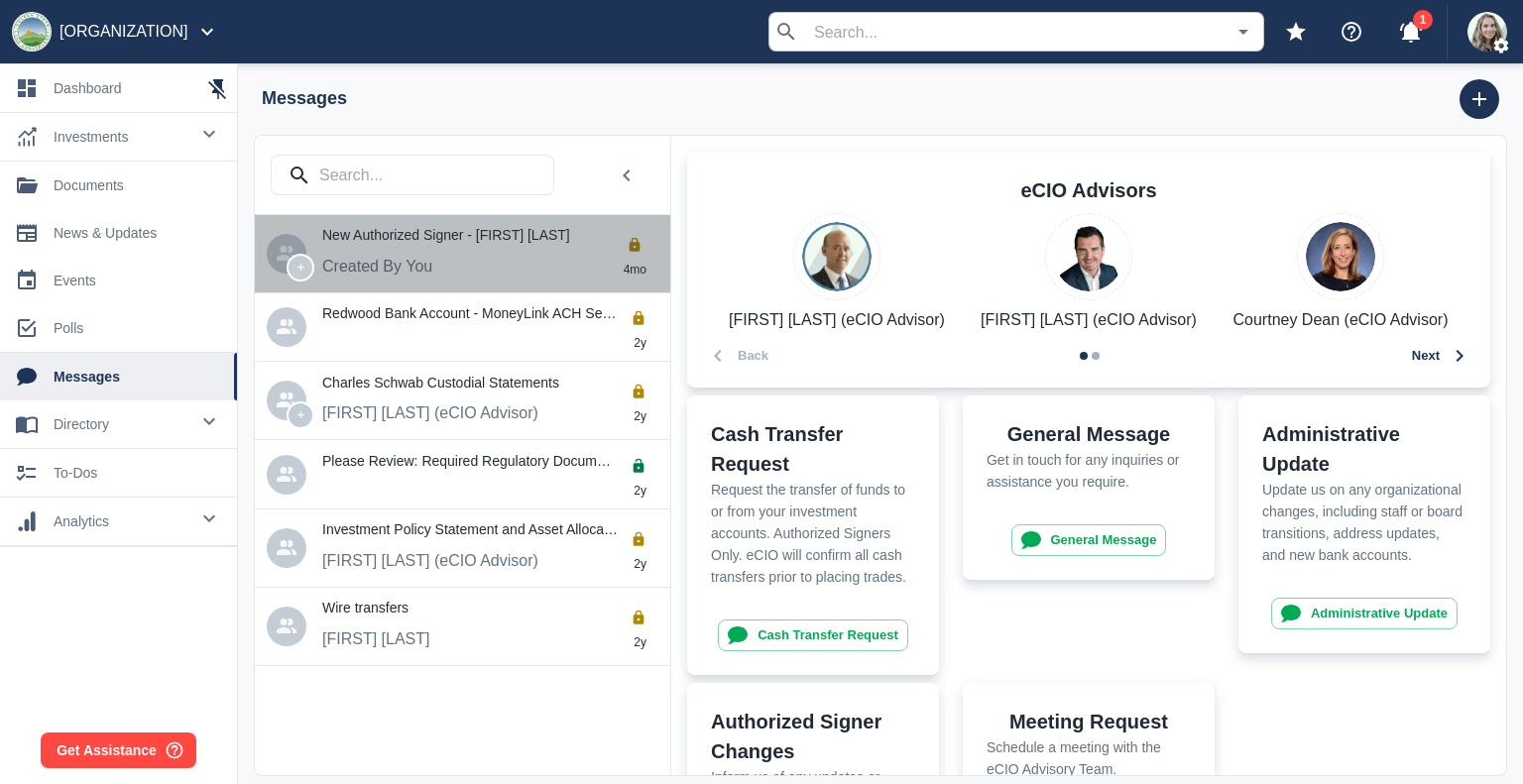 click on "Created By You" at bounding box center [496, 269] 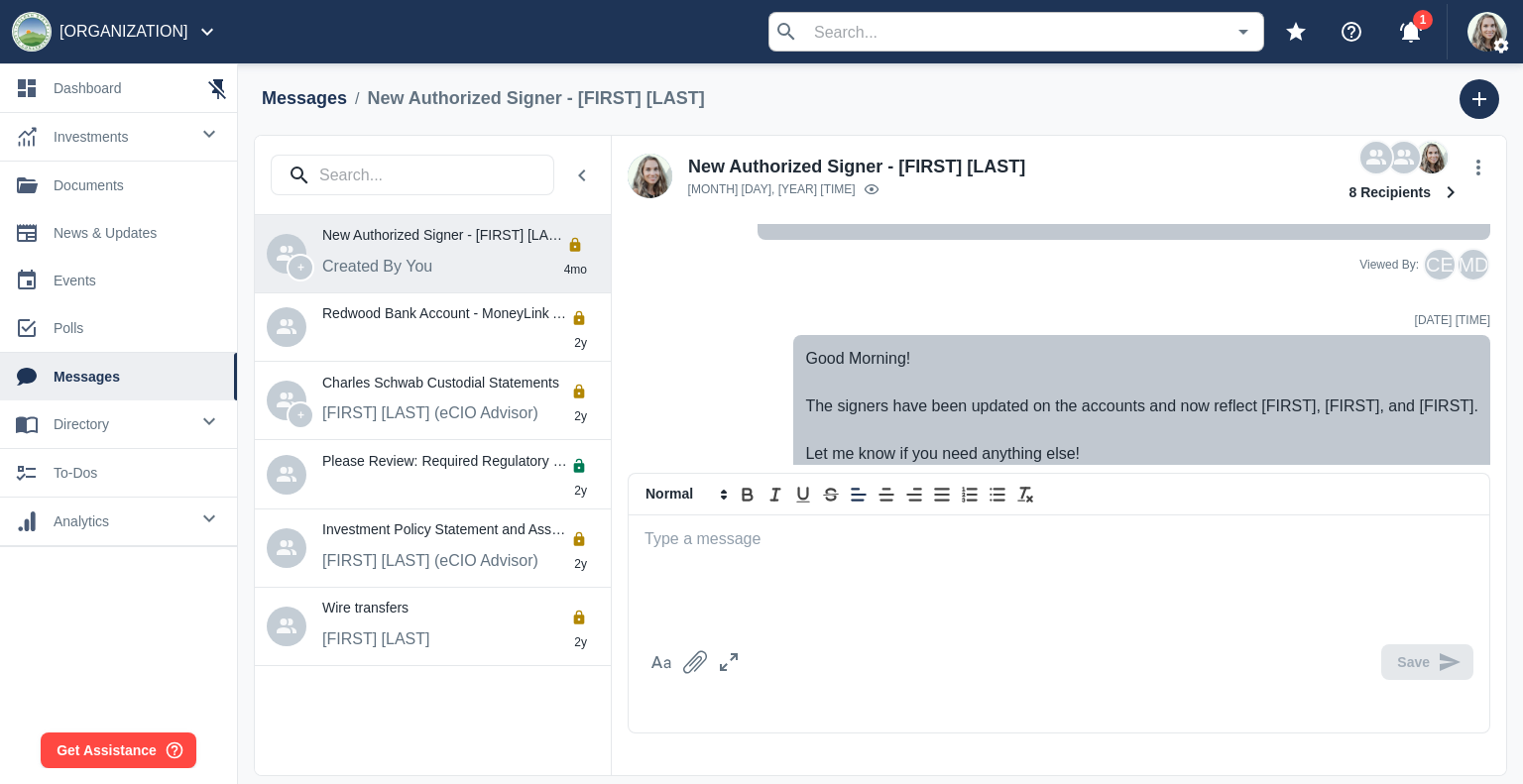 scroll, scrollTop: 3159, scrollLeft: 0, axis: vertical 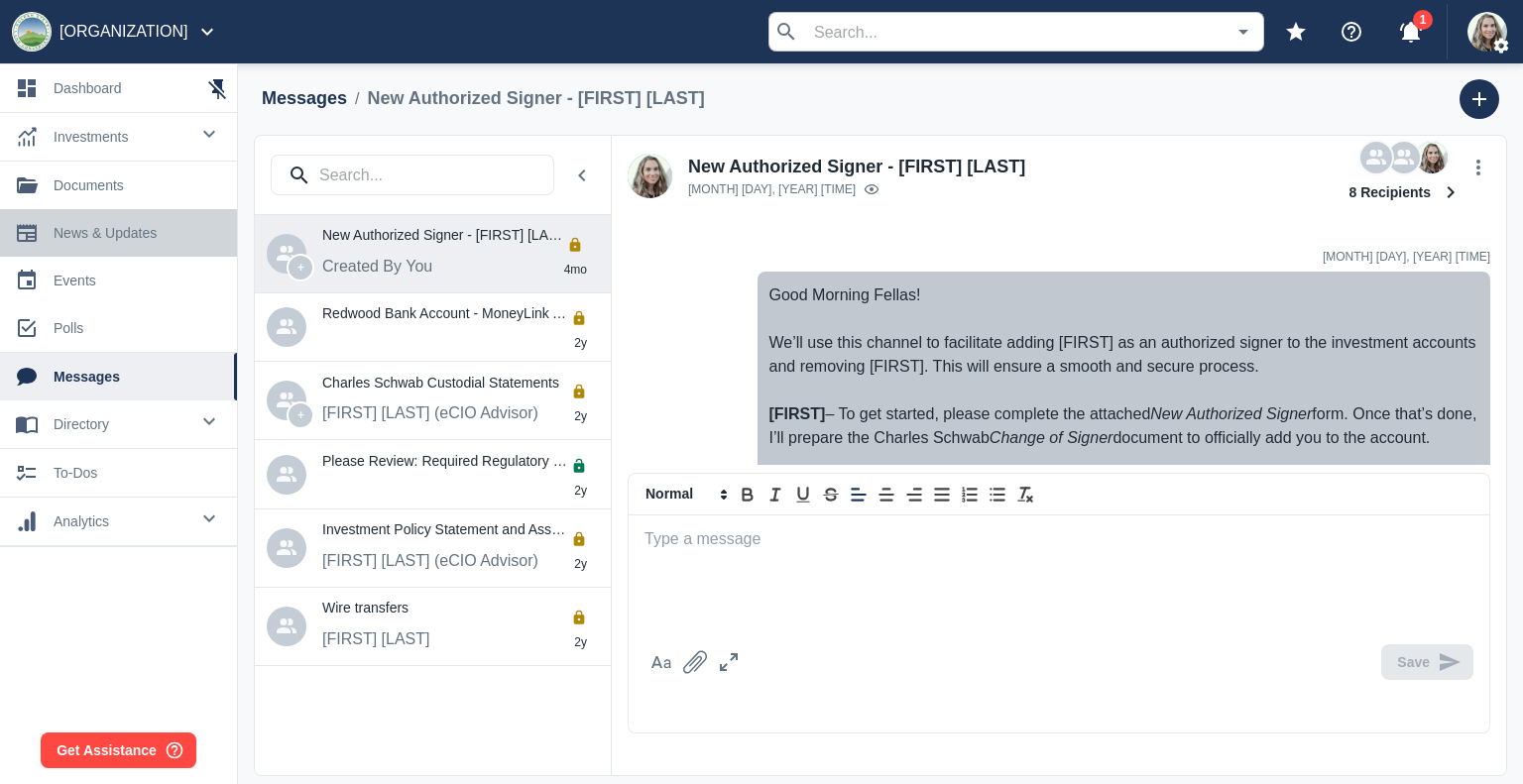 click on "news & updates" at bounding box center (137, 233) 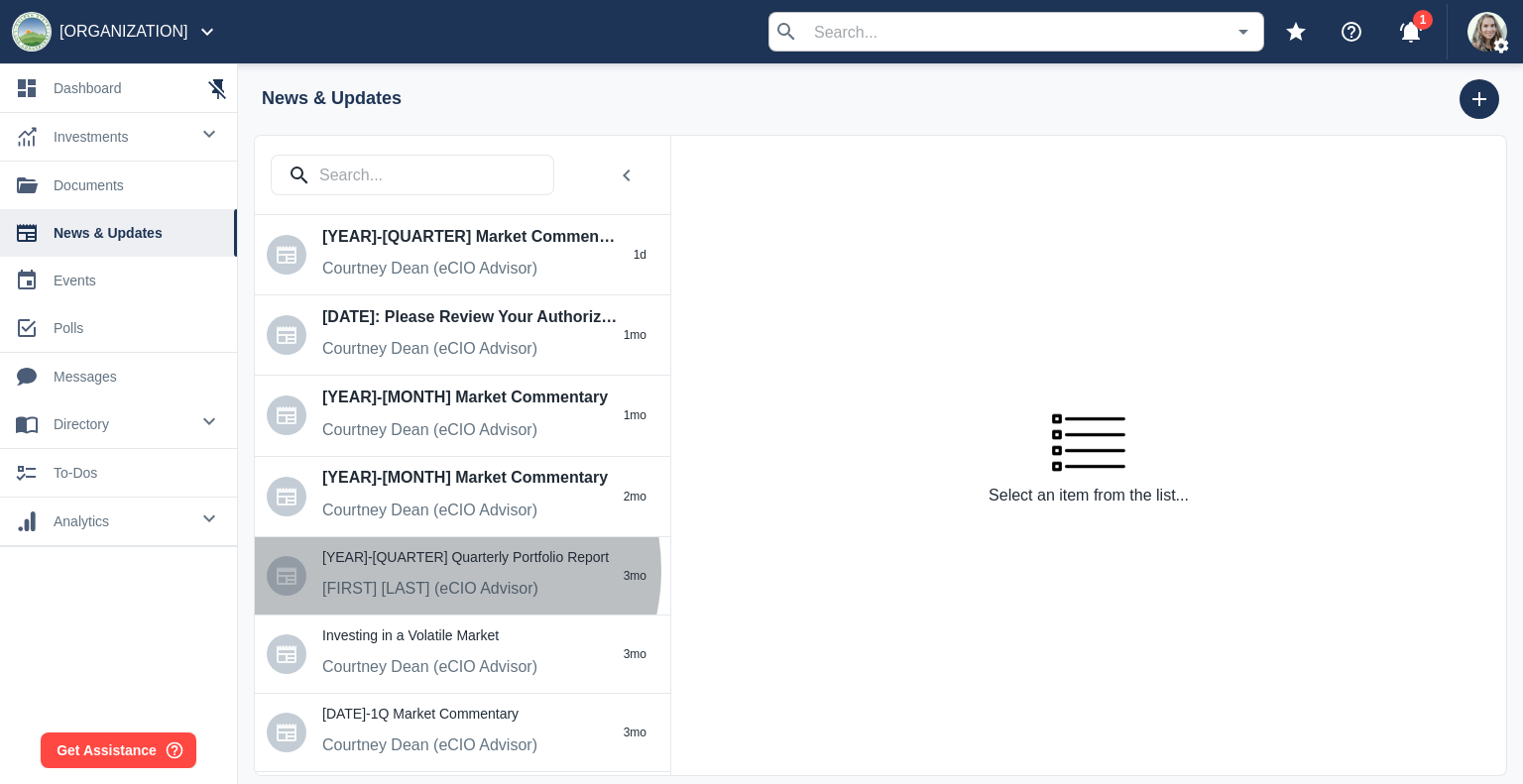 click on "[YEAR]-[QUARTER] Quarterly Portfolio Report" at bounding box center (496, 239) 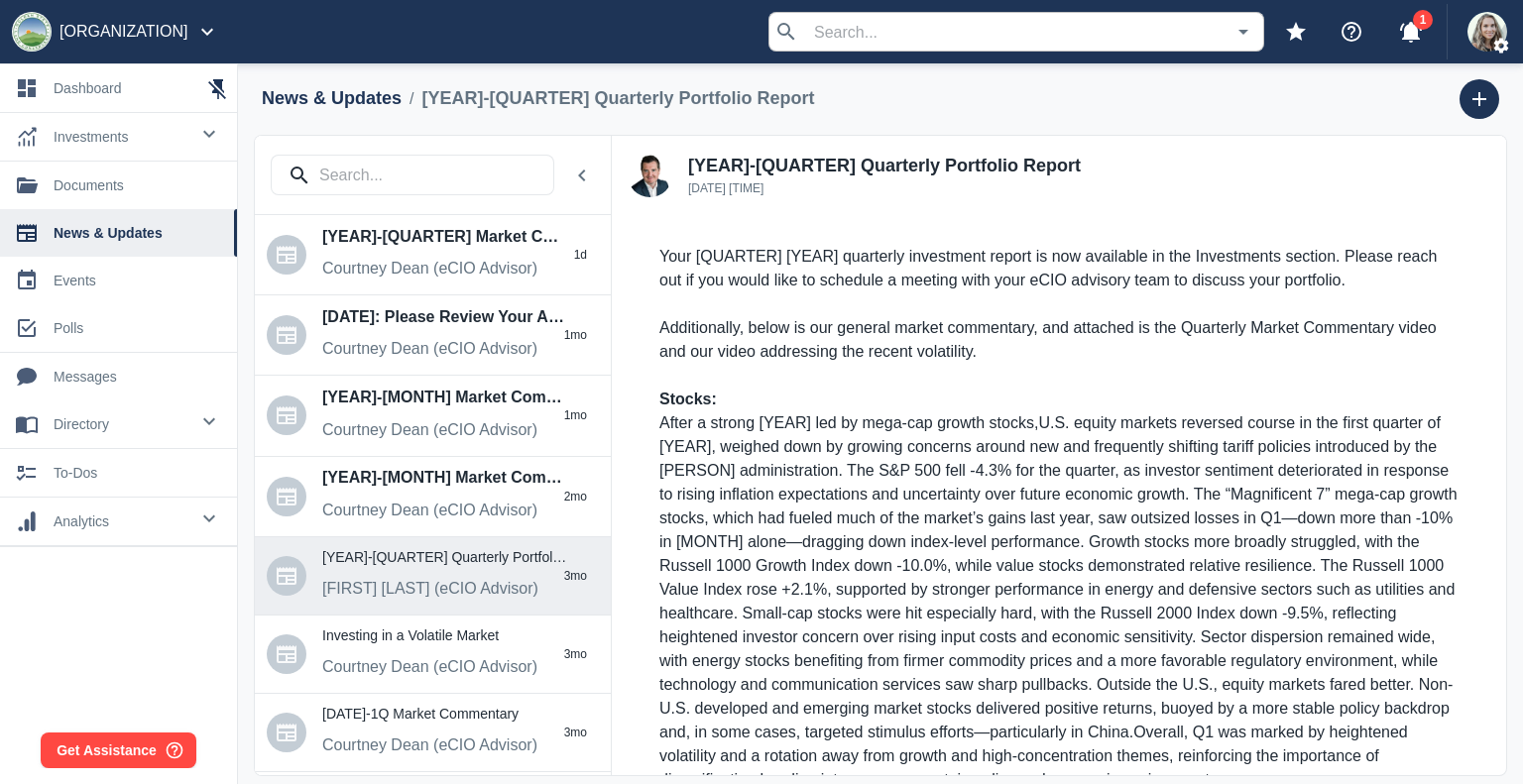 scroll, scrollTop: 0, scrollLeft: 0, axis: both 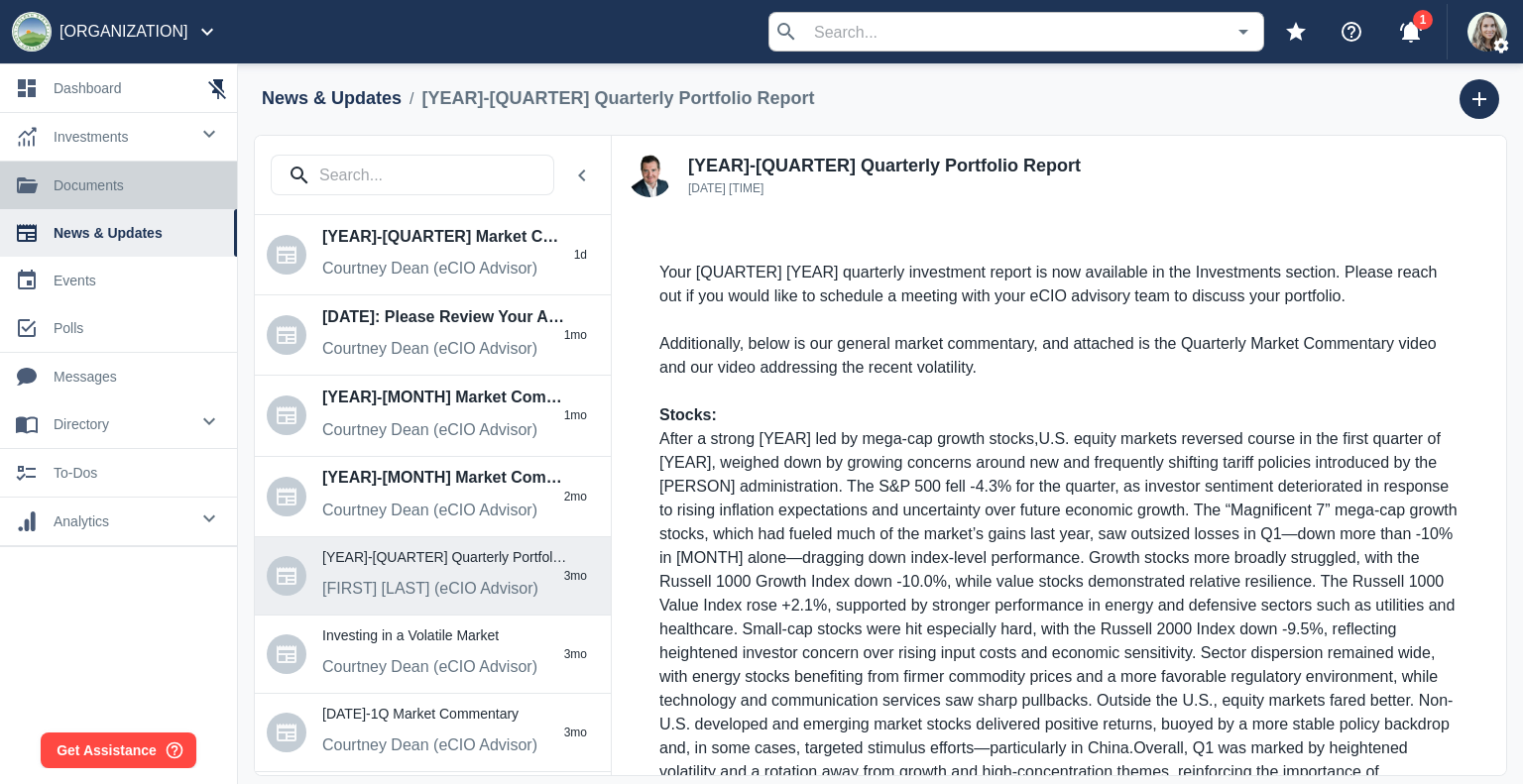 click on "0 documents" at bounding box center (118, 185) 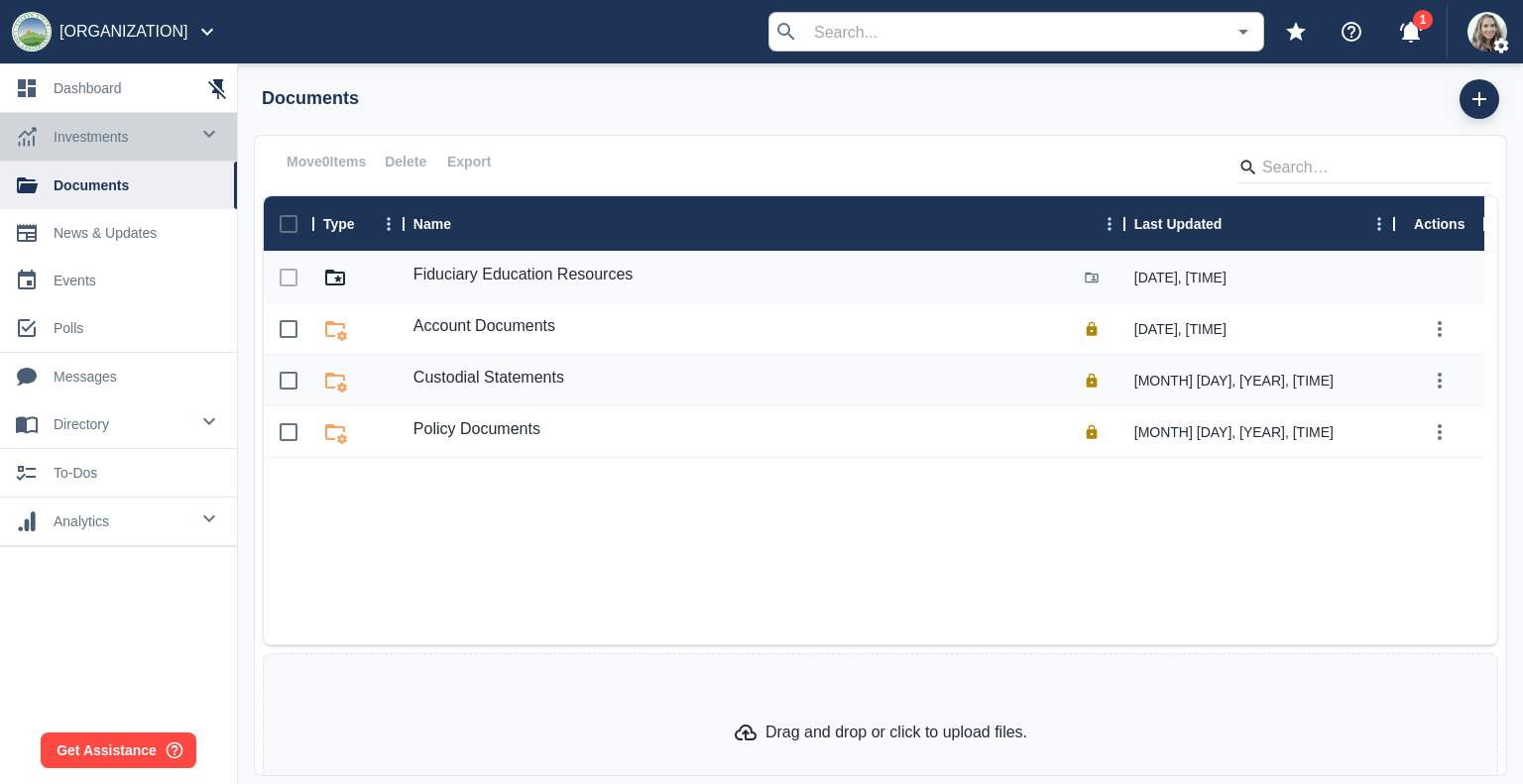 click on "investments" at bounding box center (121, 137) 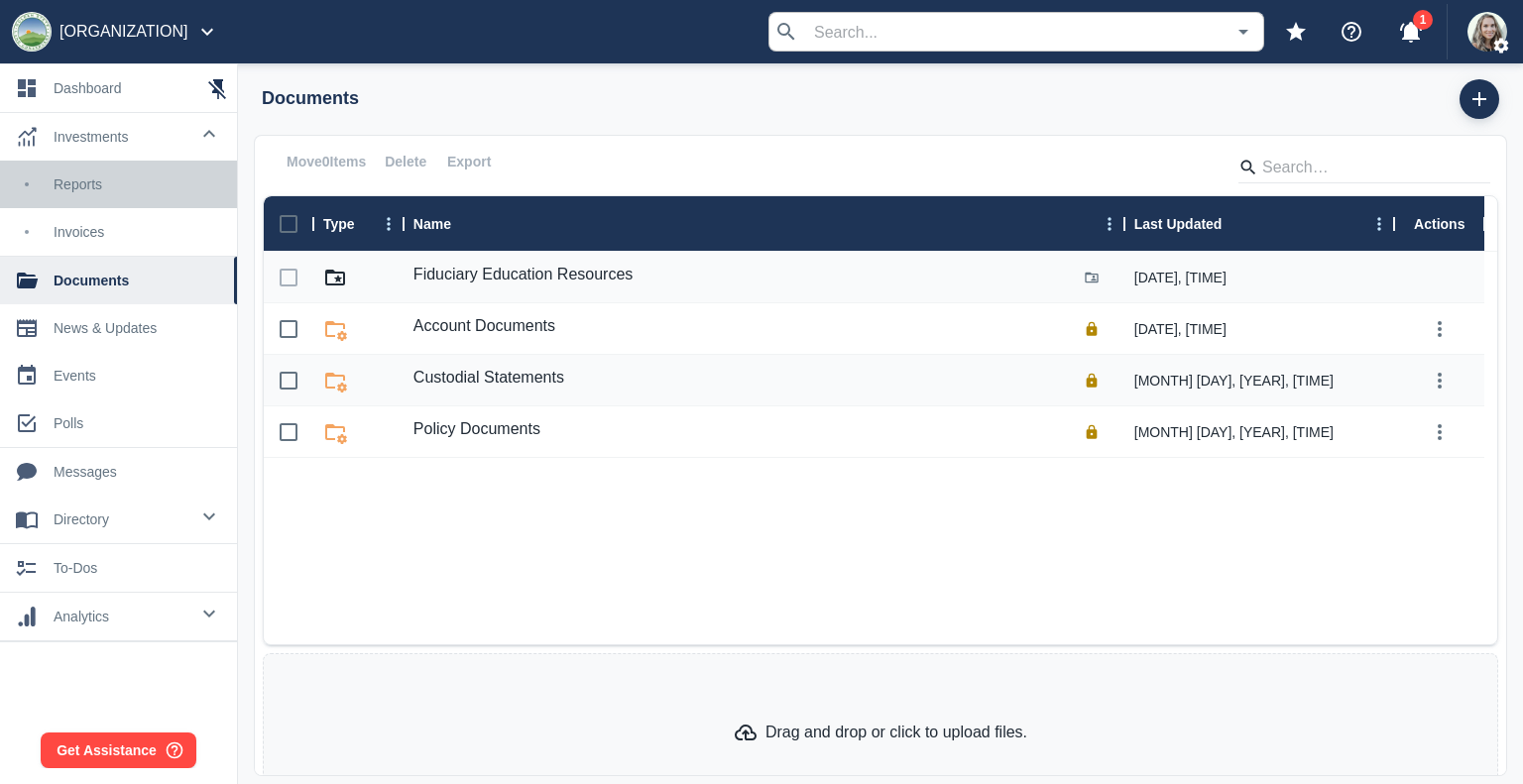 click on "Reports" at bounding box center [137, 184] 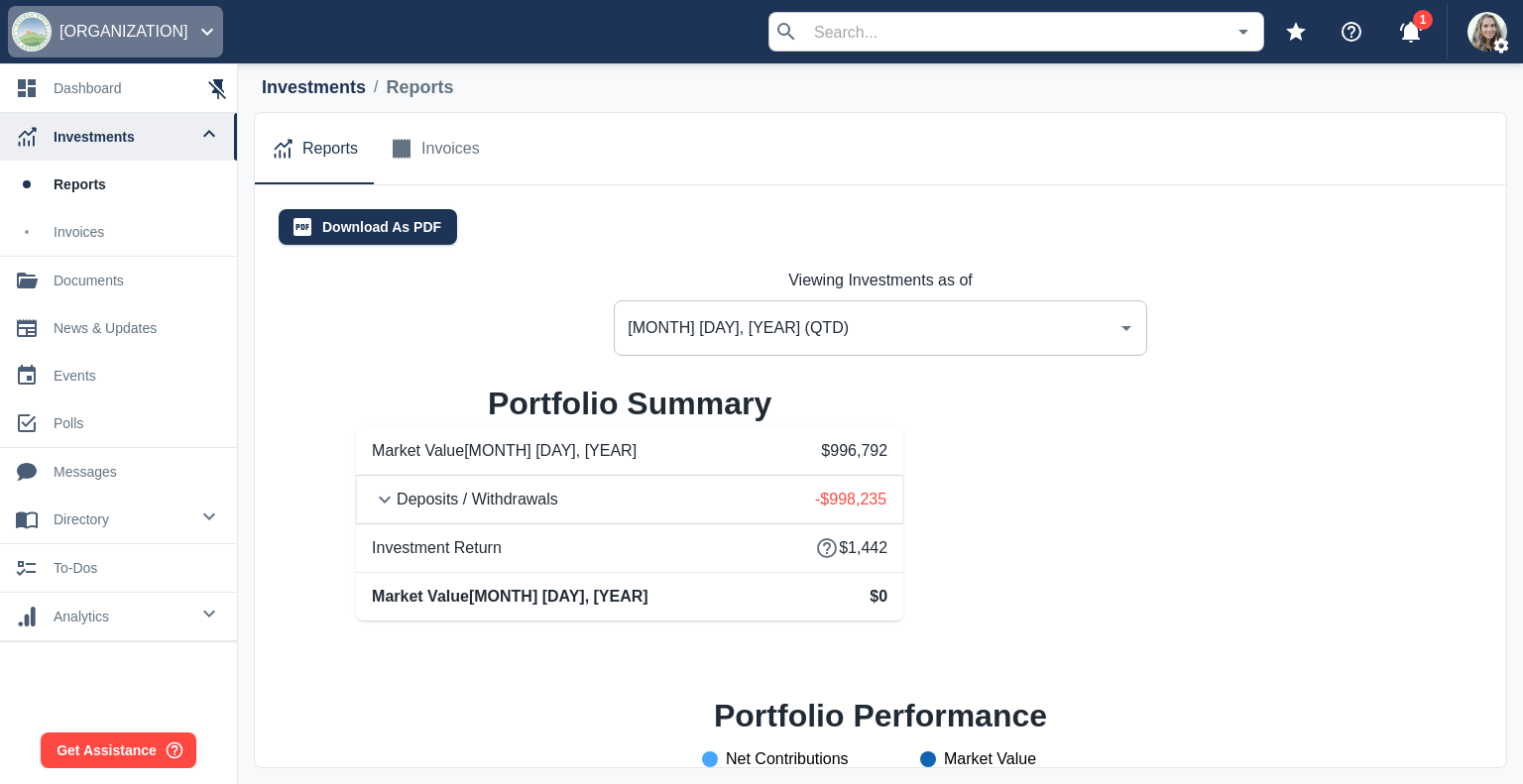 click on "[ORGANIZATION]" at bounding box center [123, 32] 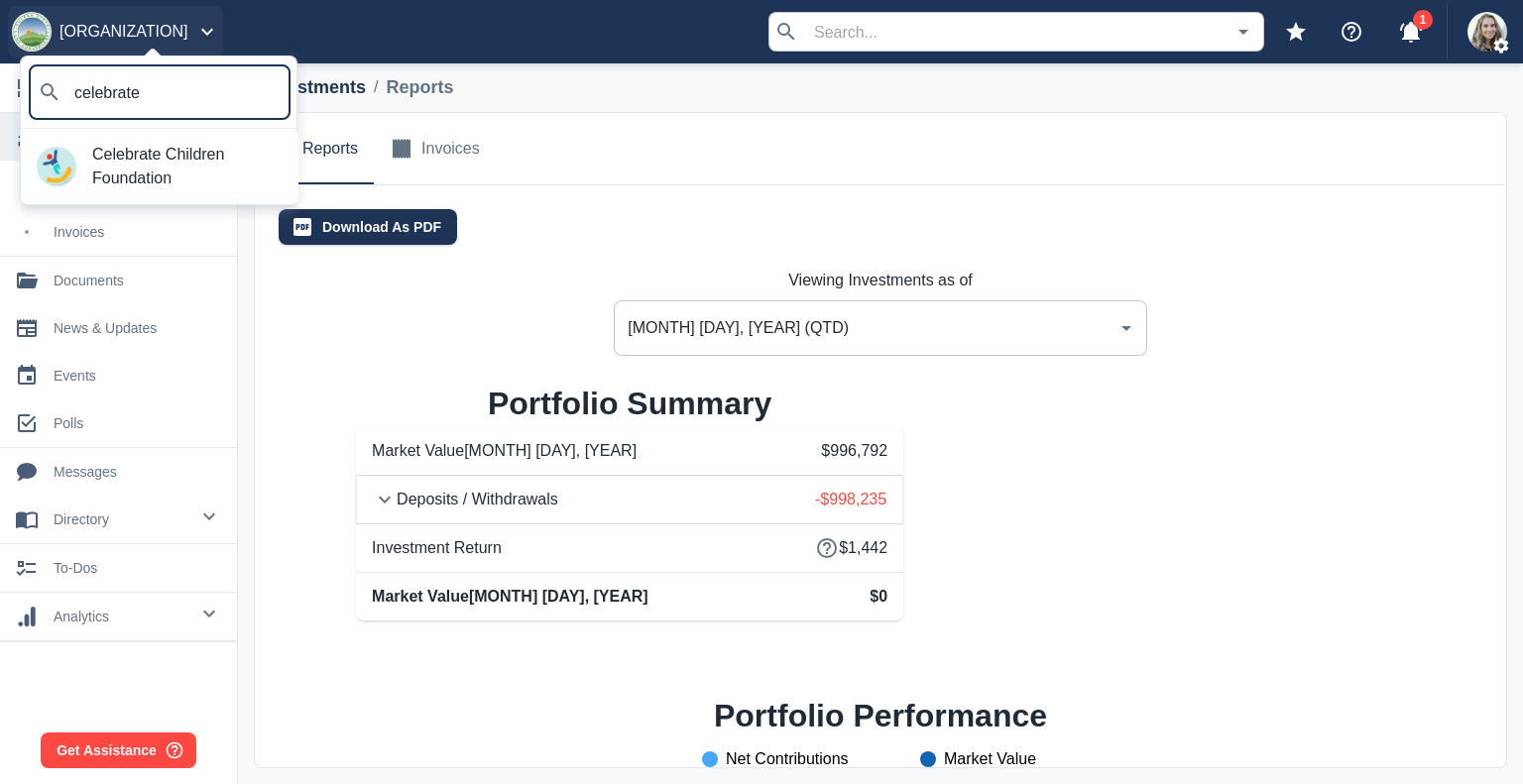 type on "celebrate" 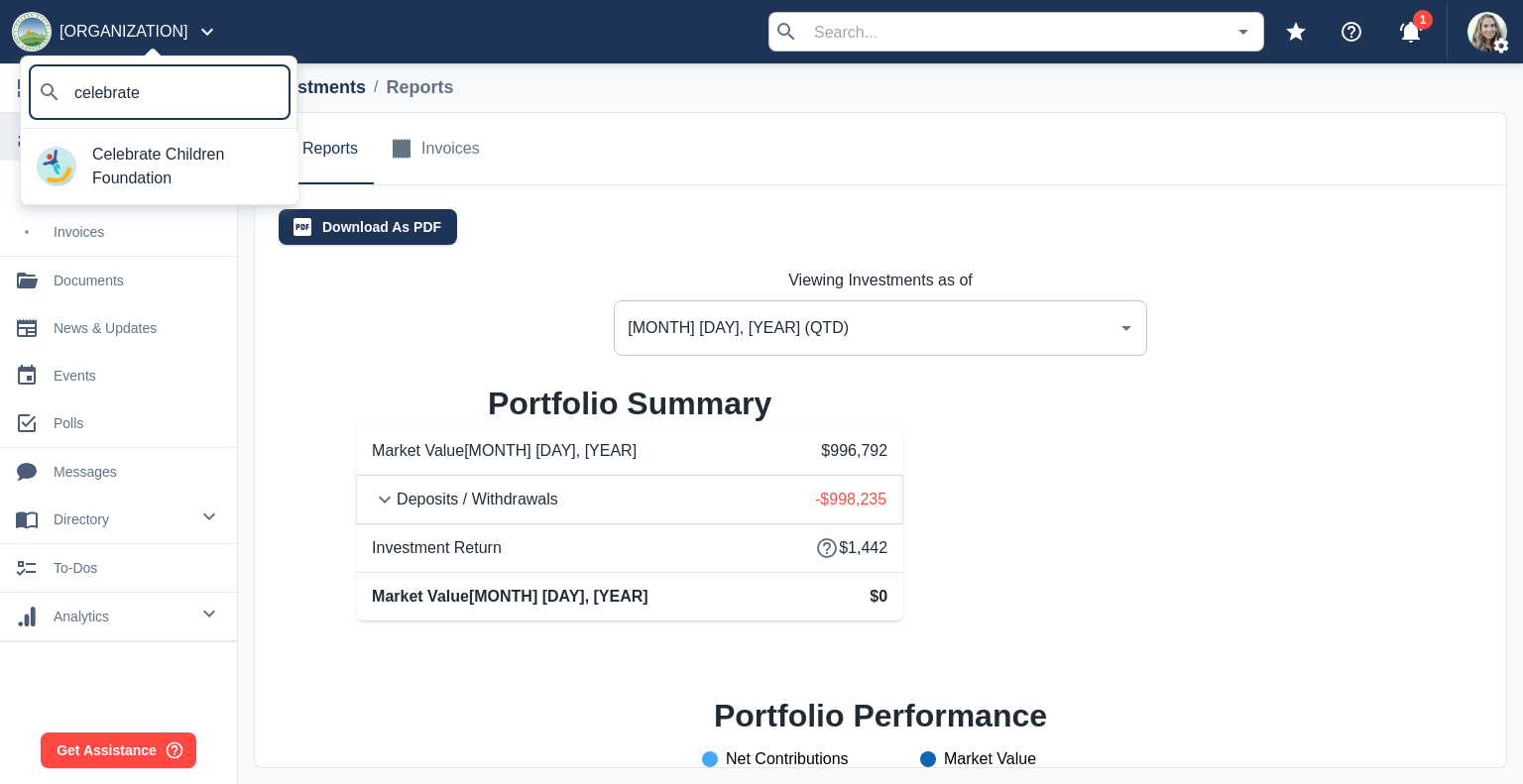 click on "Celebrate Children Foundation" at bounding box center [187, 167] 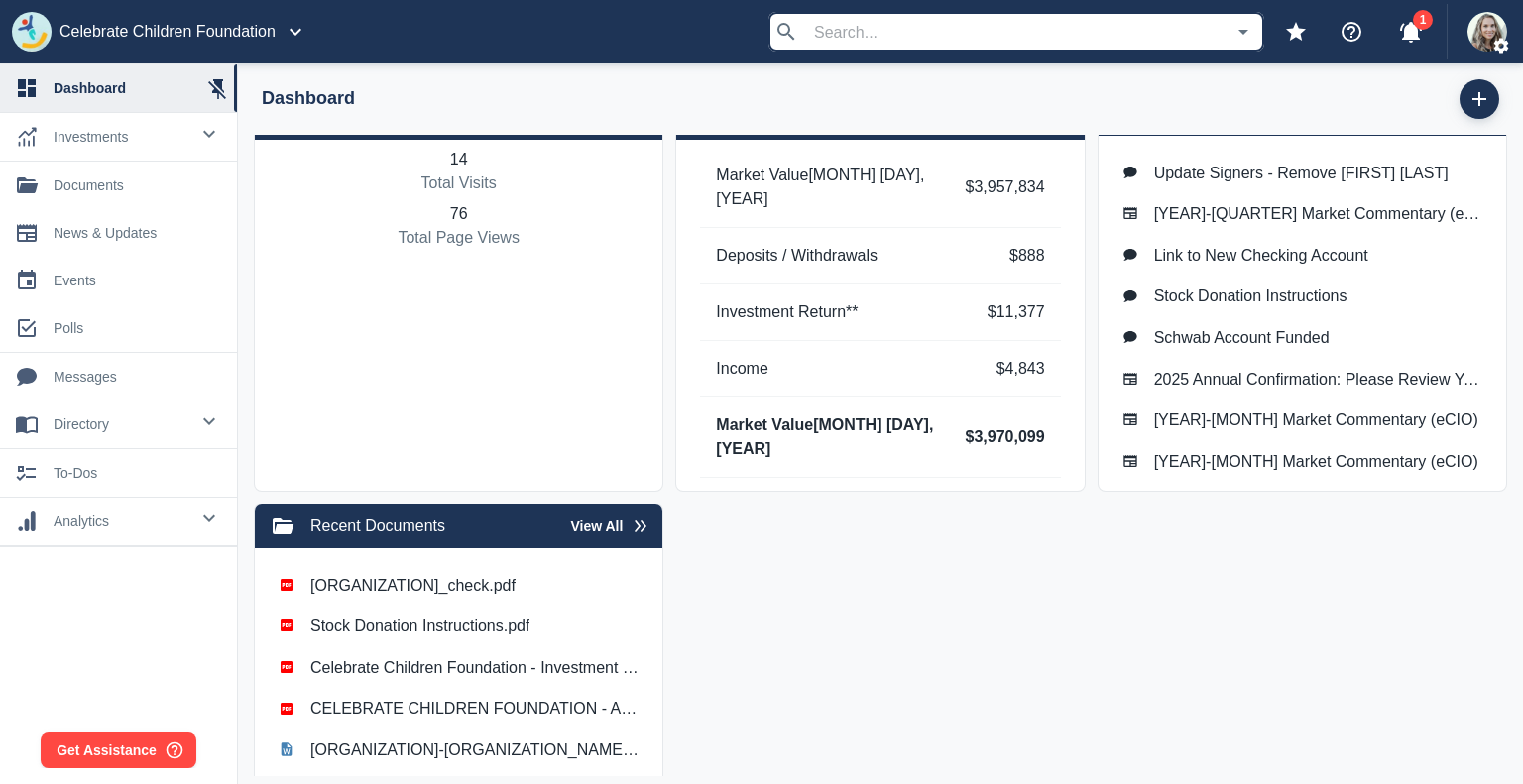 scroll, scrollTop: 0, scrollLeft: 0, axis: both 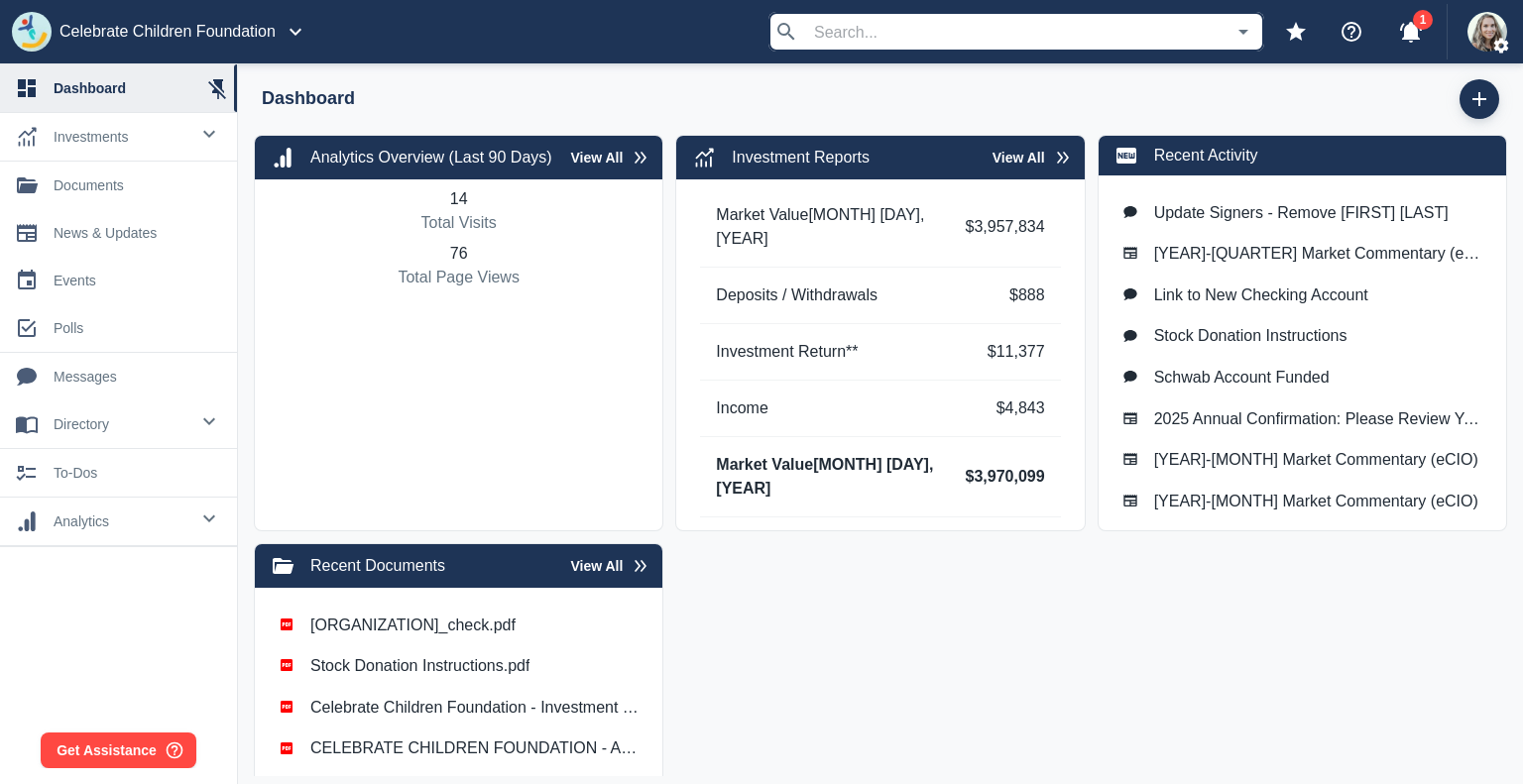 click on "documents" at bounding box center (137, 185) 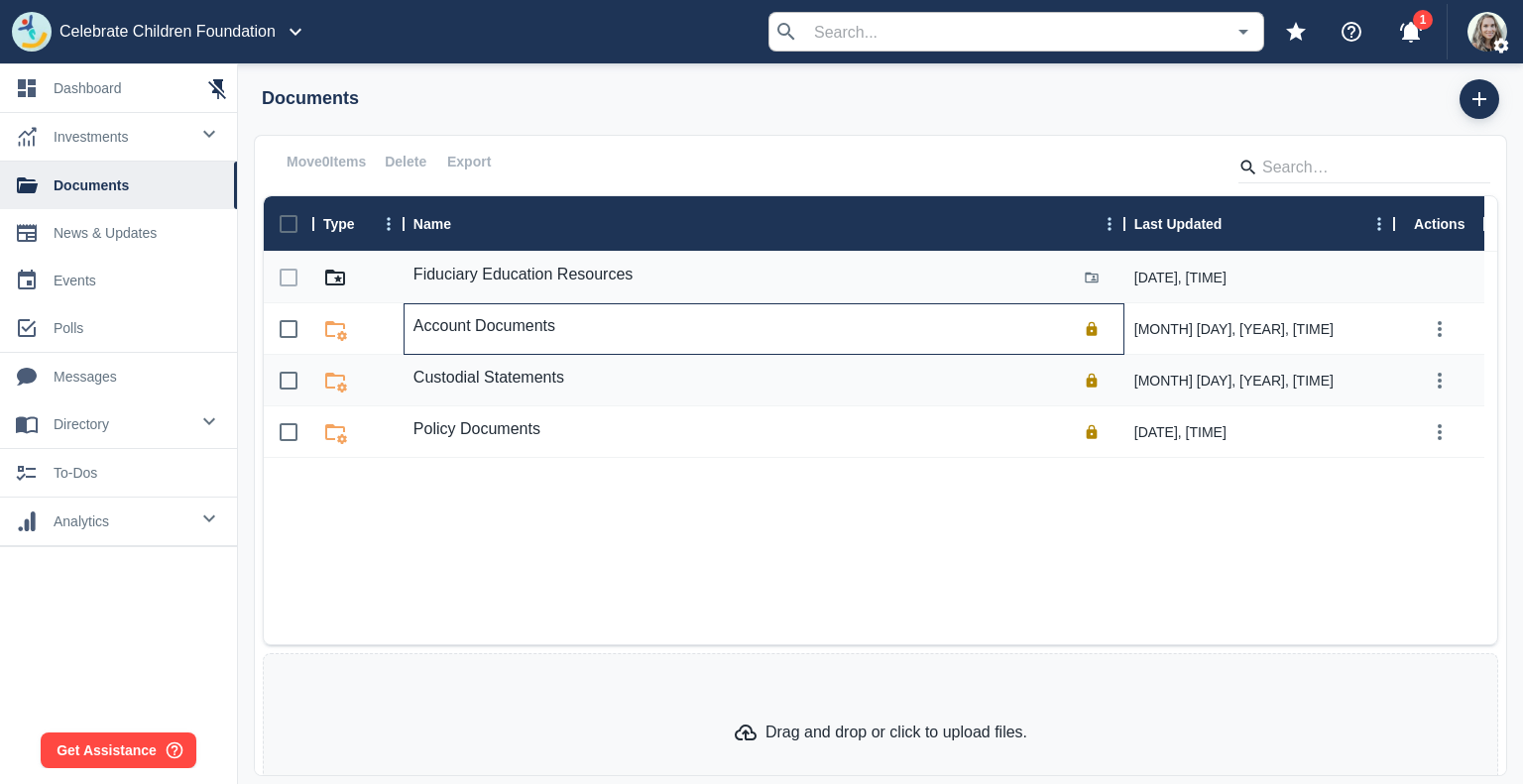 click on "Account Documents" at bounding box center [763, 329] 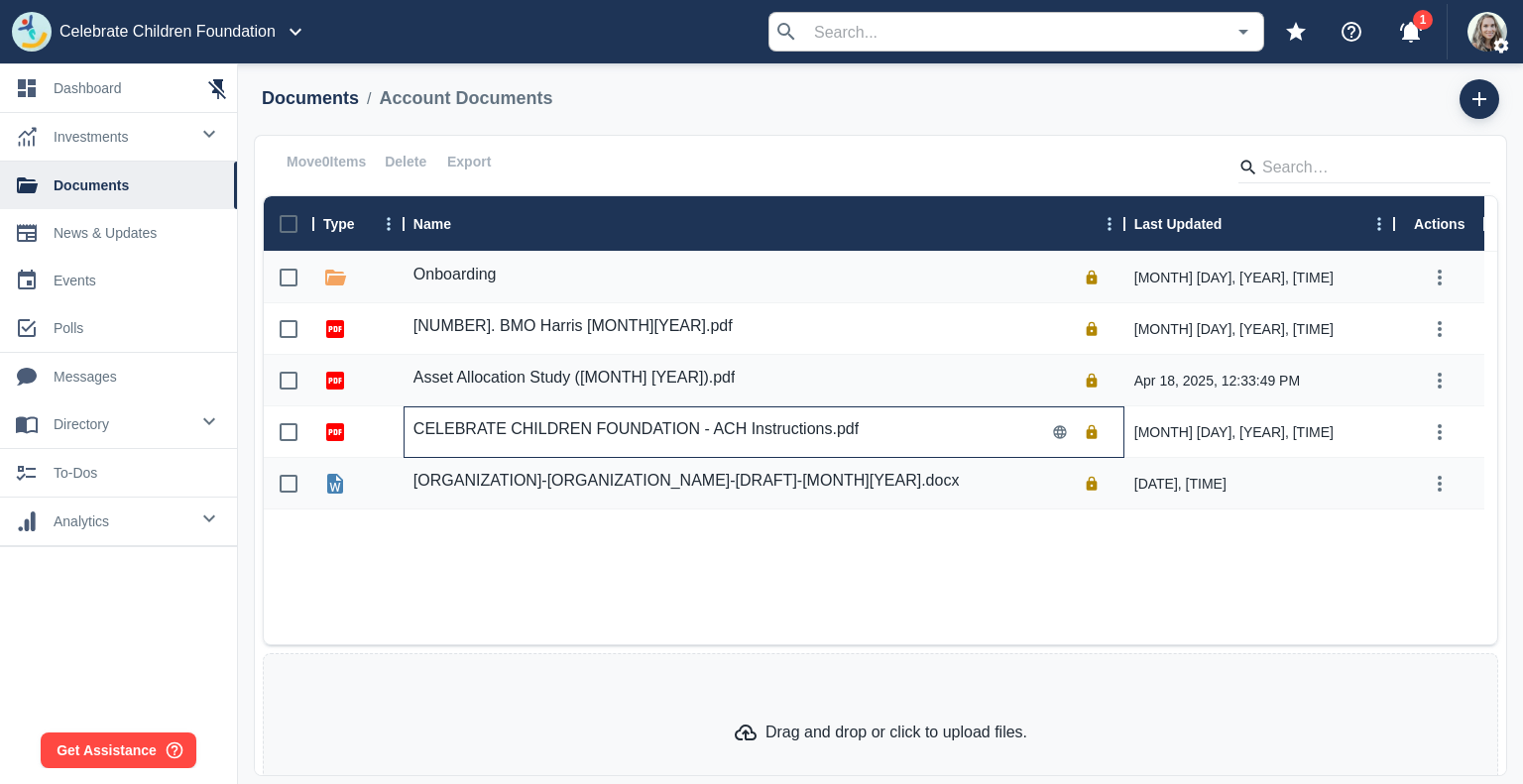click on "CELEBRATE CHILDREN FOUNDATION - ACH Instructions.pdf" at bounding box center (636, 429) 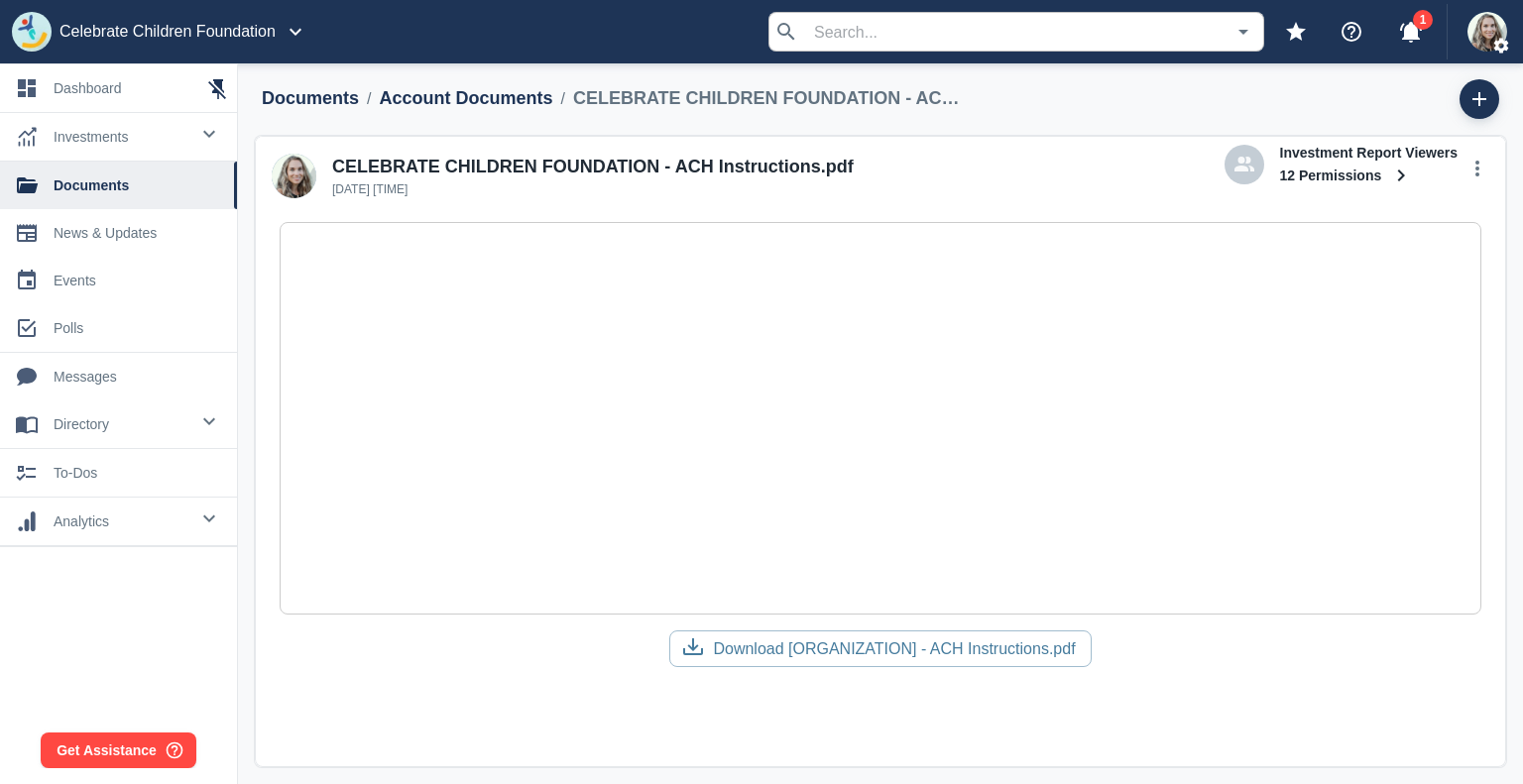 click on "Account Documents" at bounding box center (465, 98) 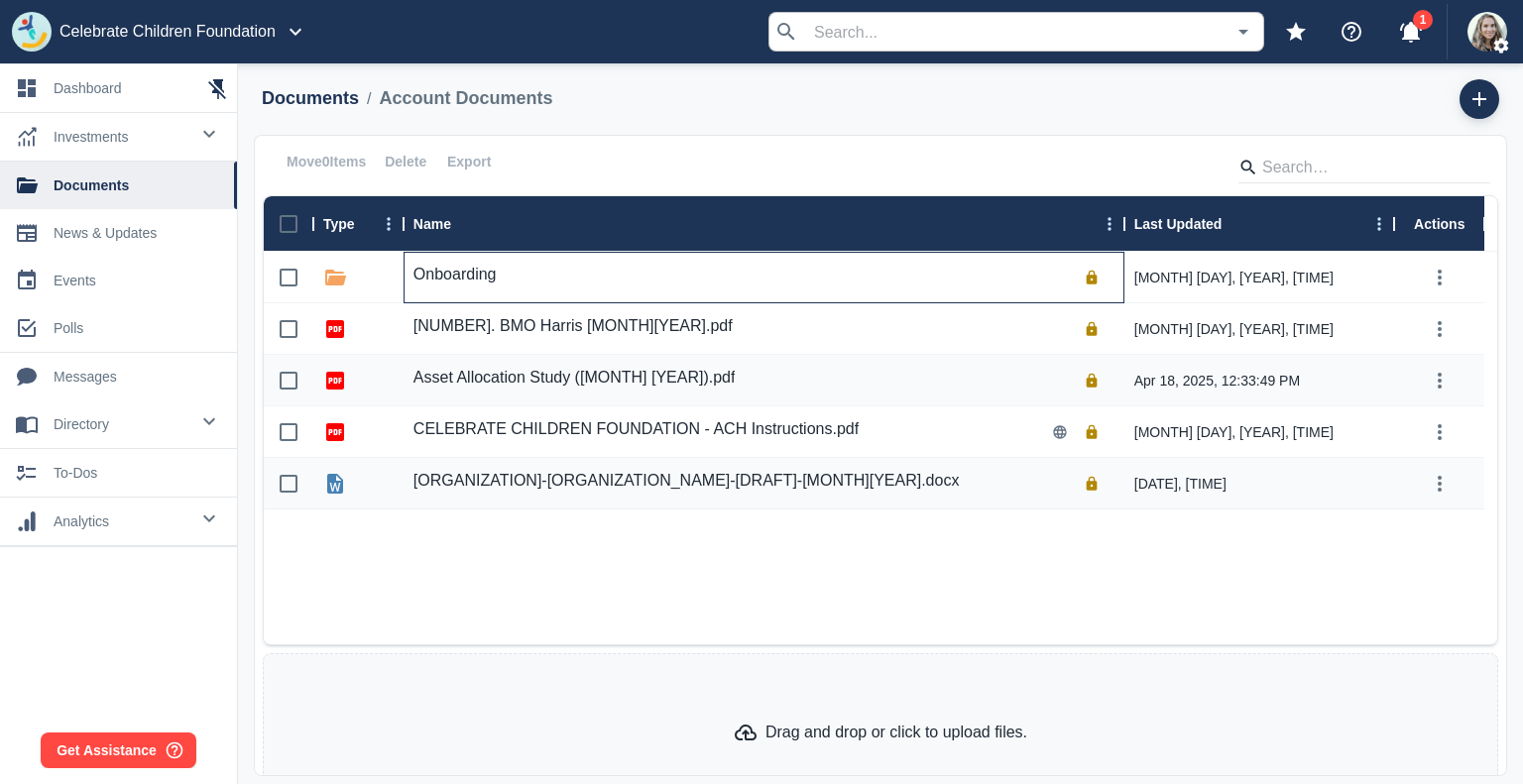 click on "Onboarding" at bounding box center (455, 275) 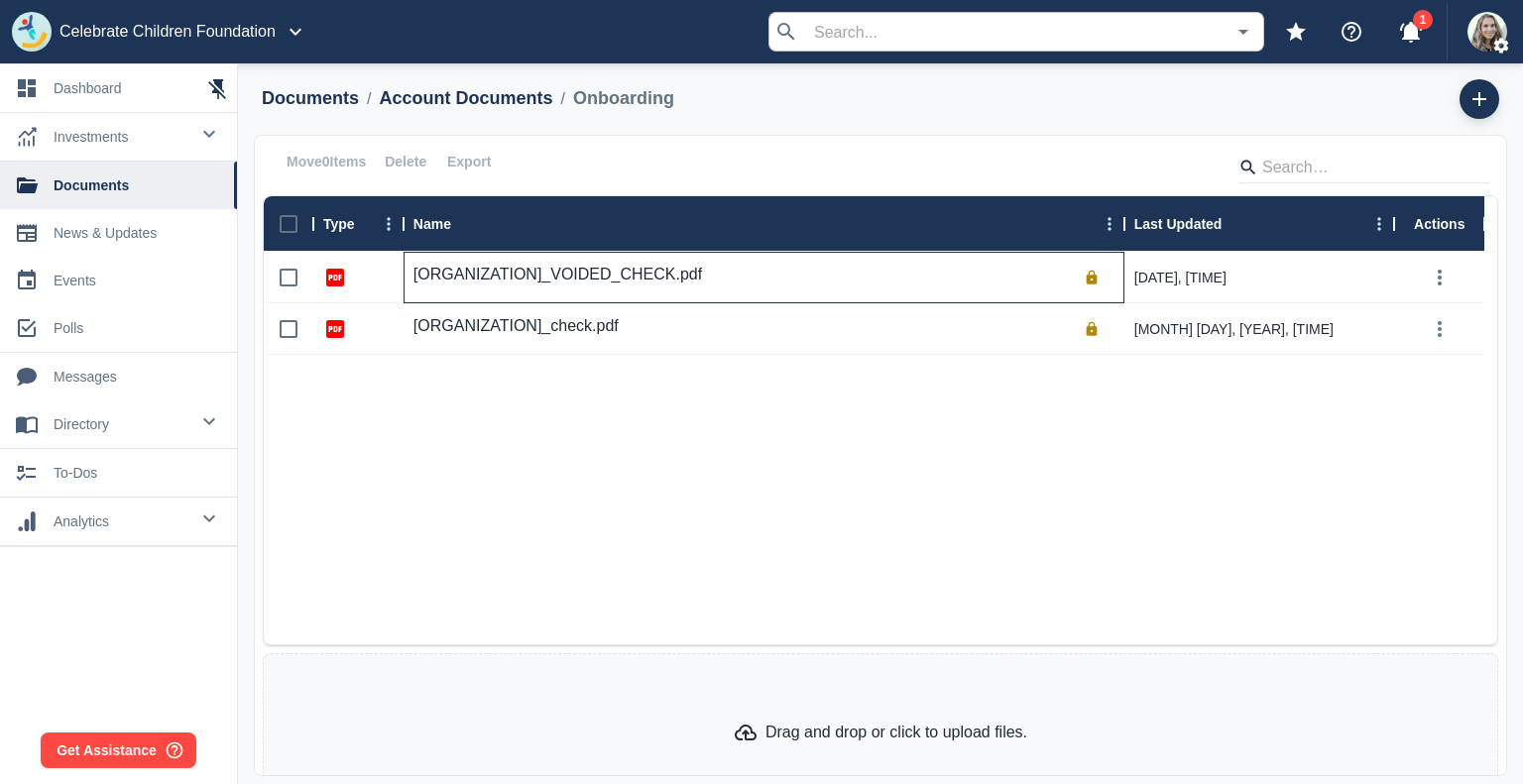 click on "[ORGANIZATION]_VOIDED_CHECK.pdf" at bounding box center (557, 278) 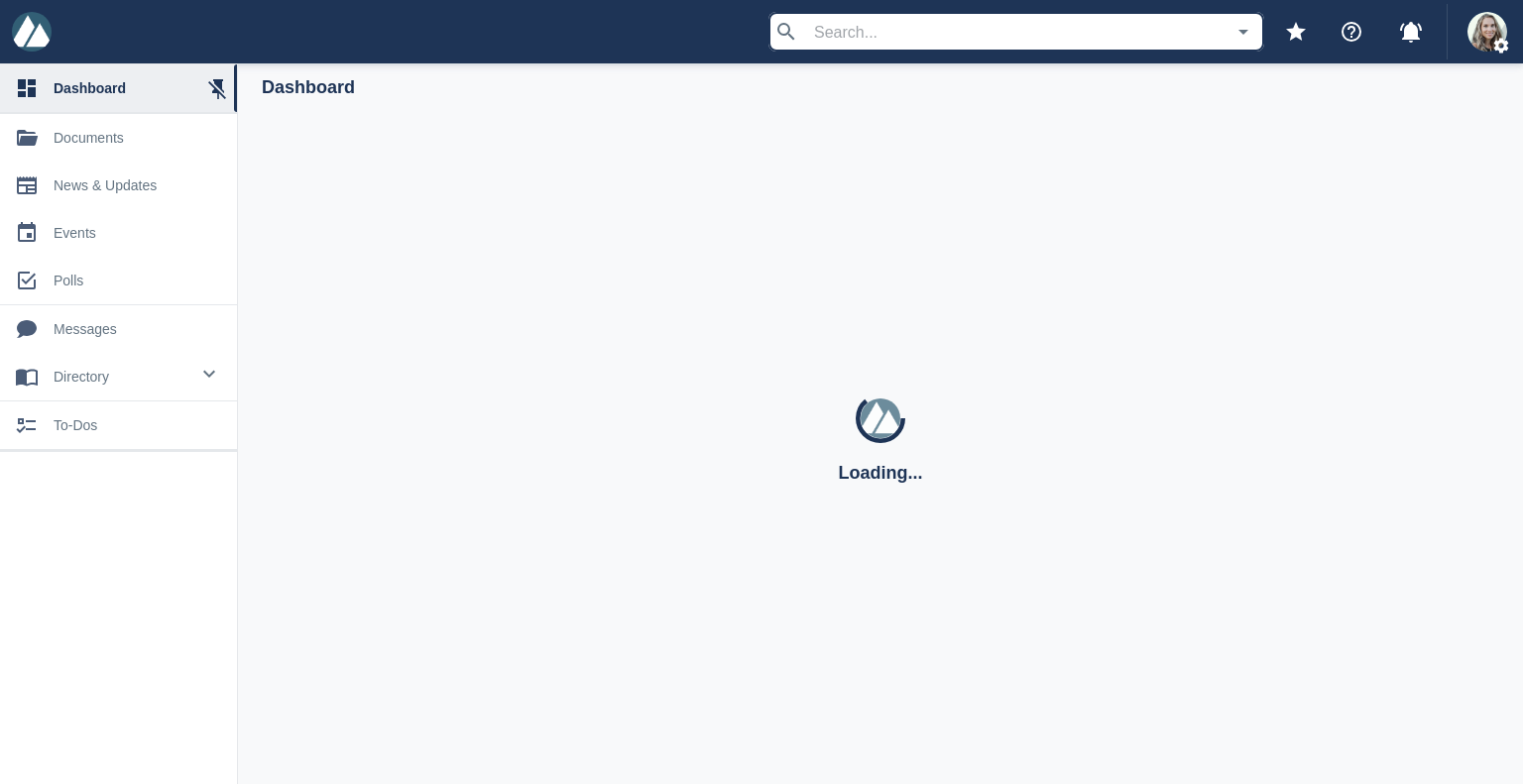 scroll, scrollTop: 0, scrollLeft: 0, axis: both 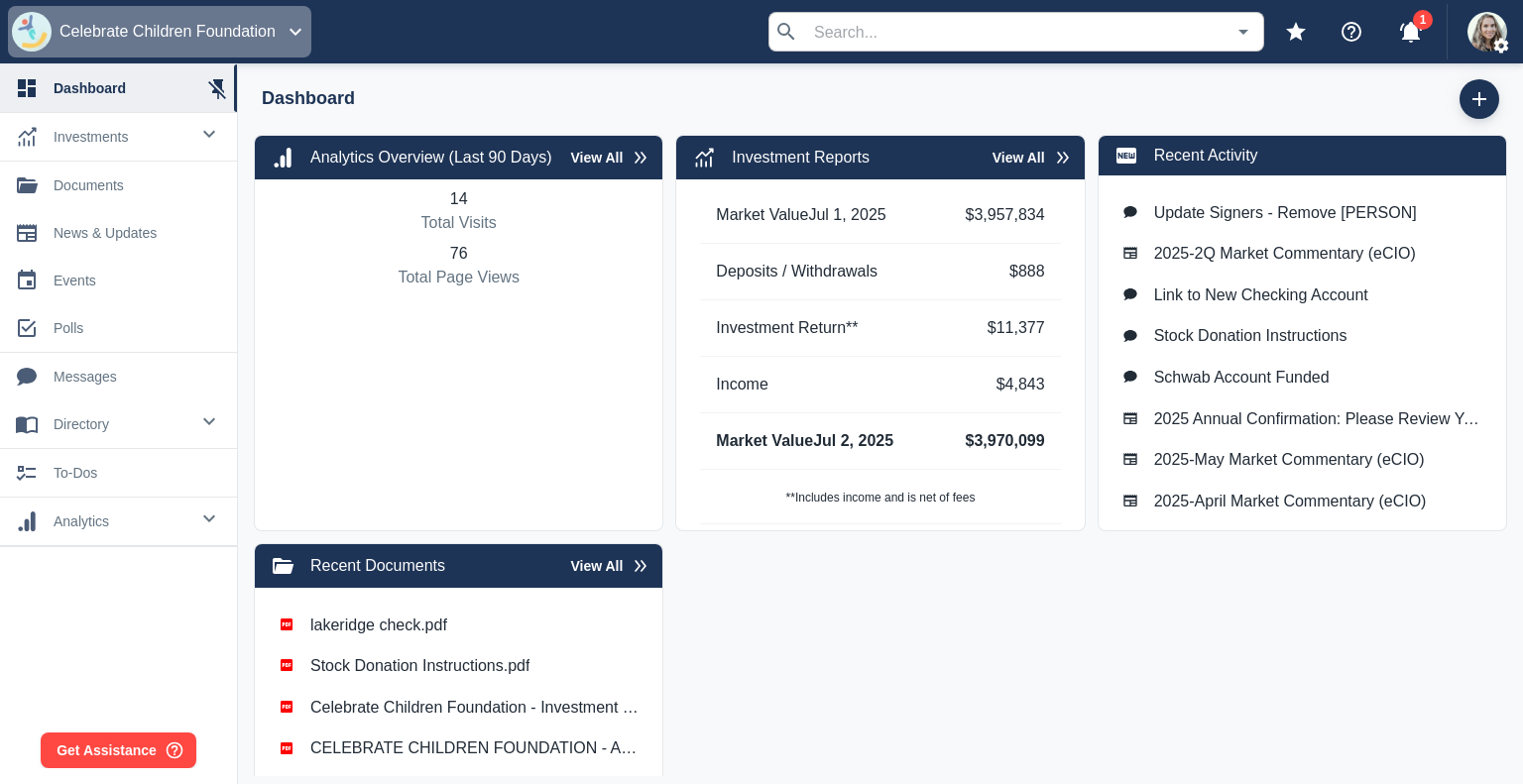 click on "Celebrate Children Foundation" at bounding box center [160, 32] 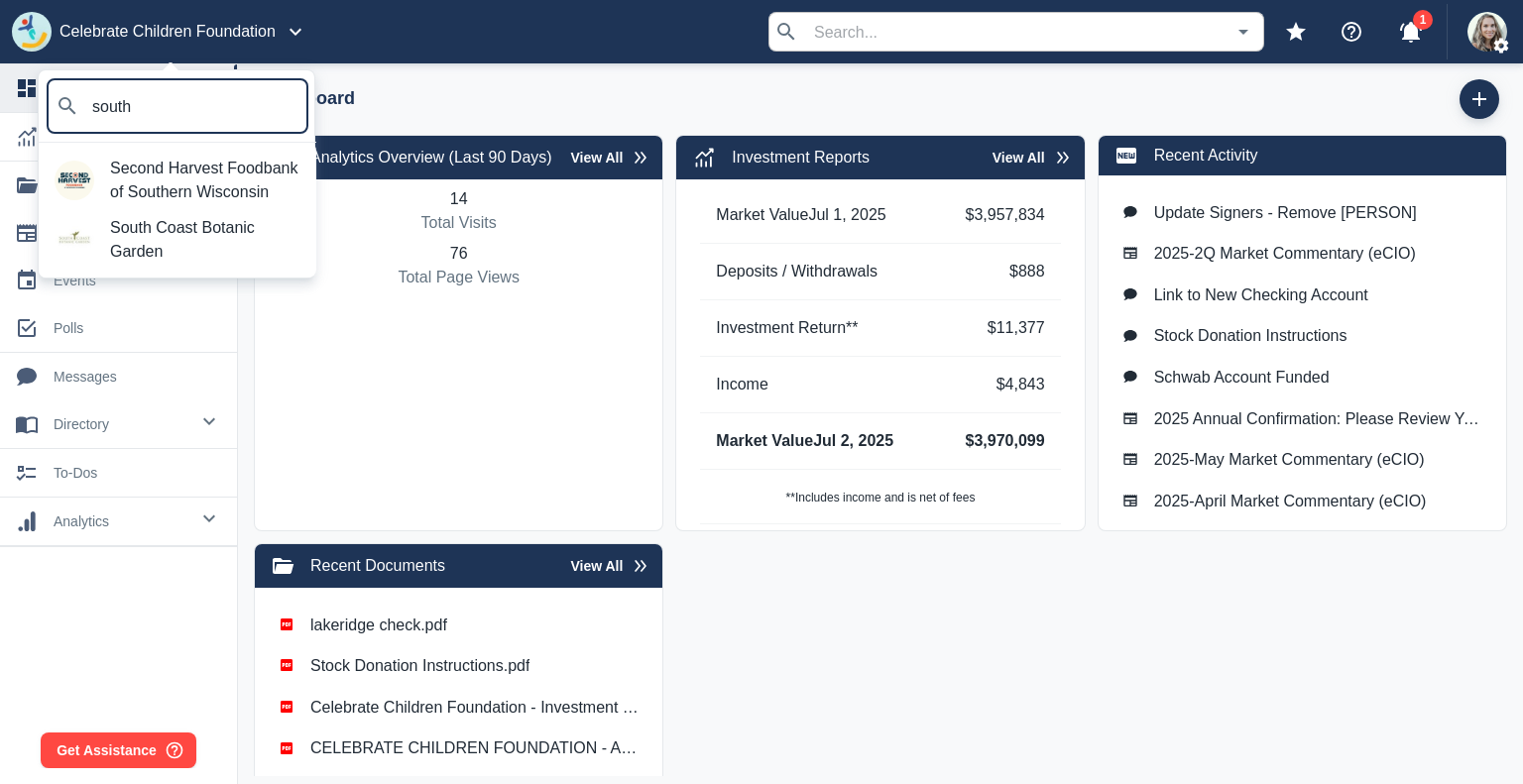 click on "South Coast Botanic Garden" at bounding box center [205, 240] 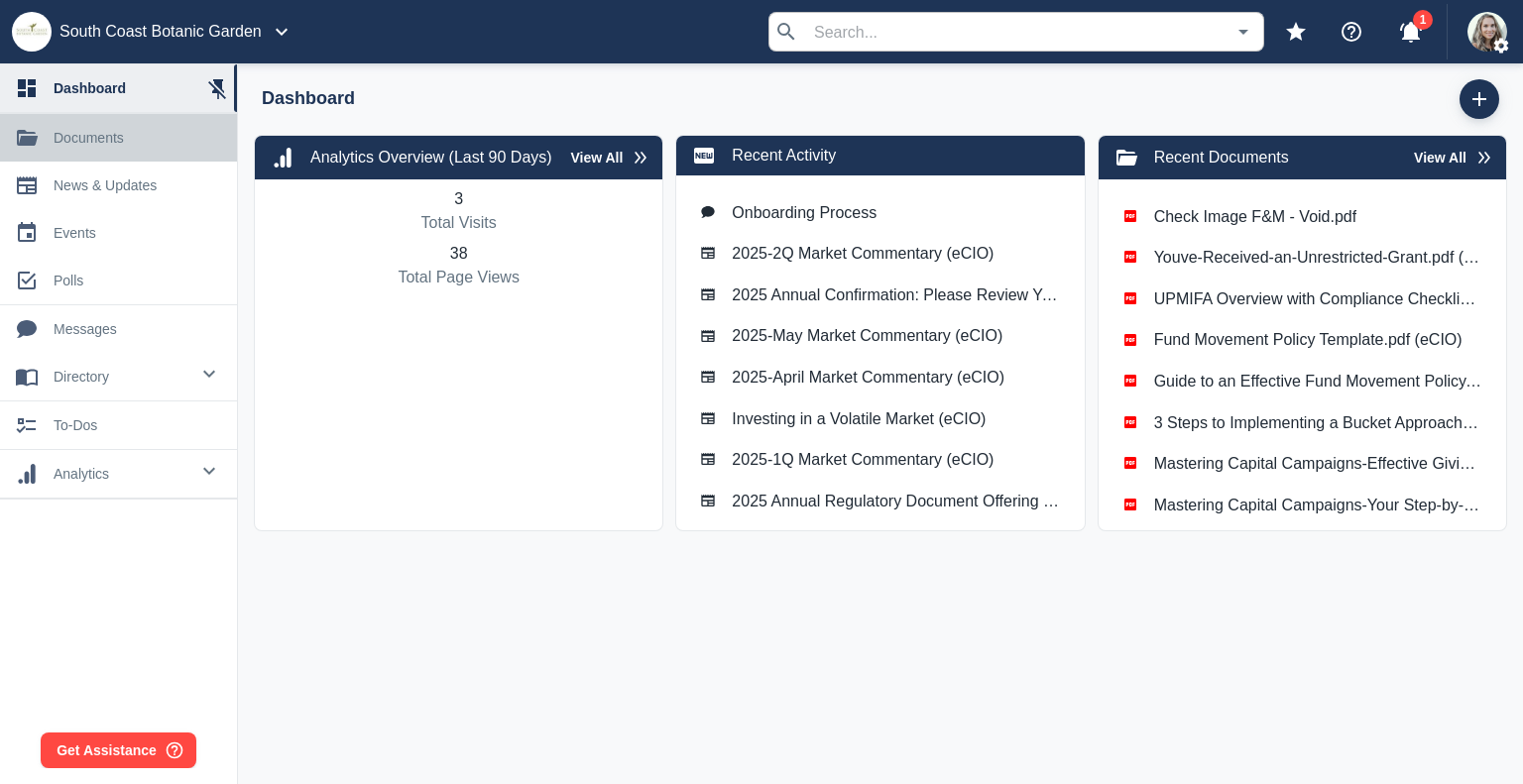 click on "0 documents" at bounding box center (118, 138) 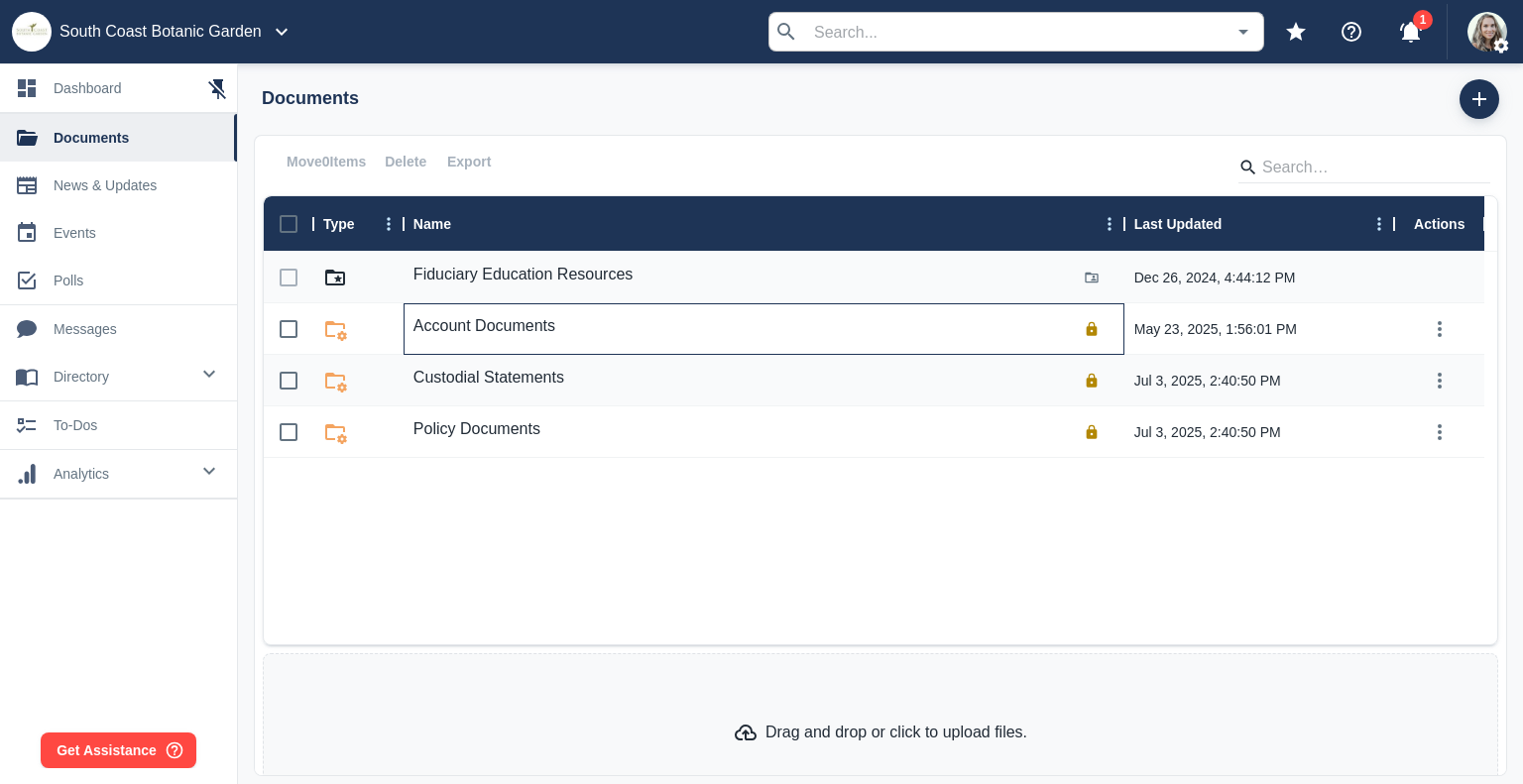 click on "Account Documents" at bounding box center [484, 329] 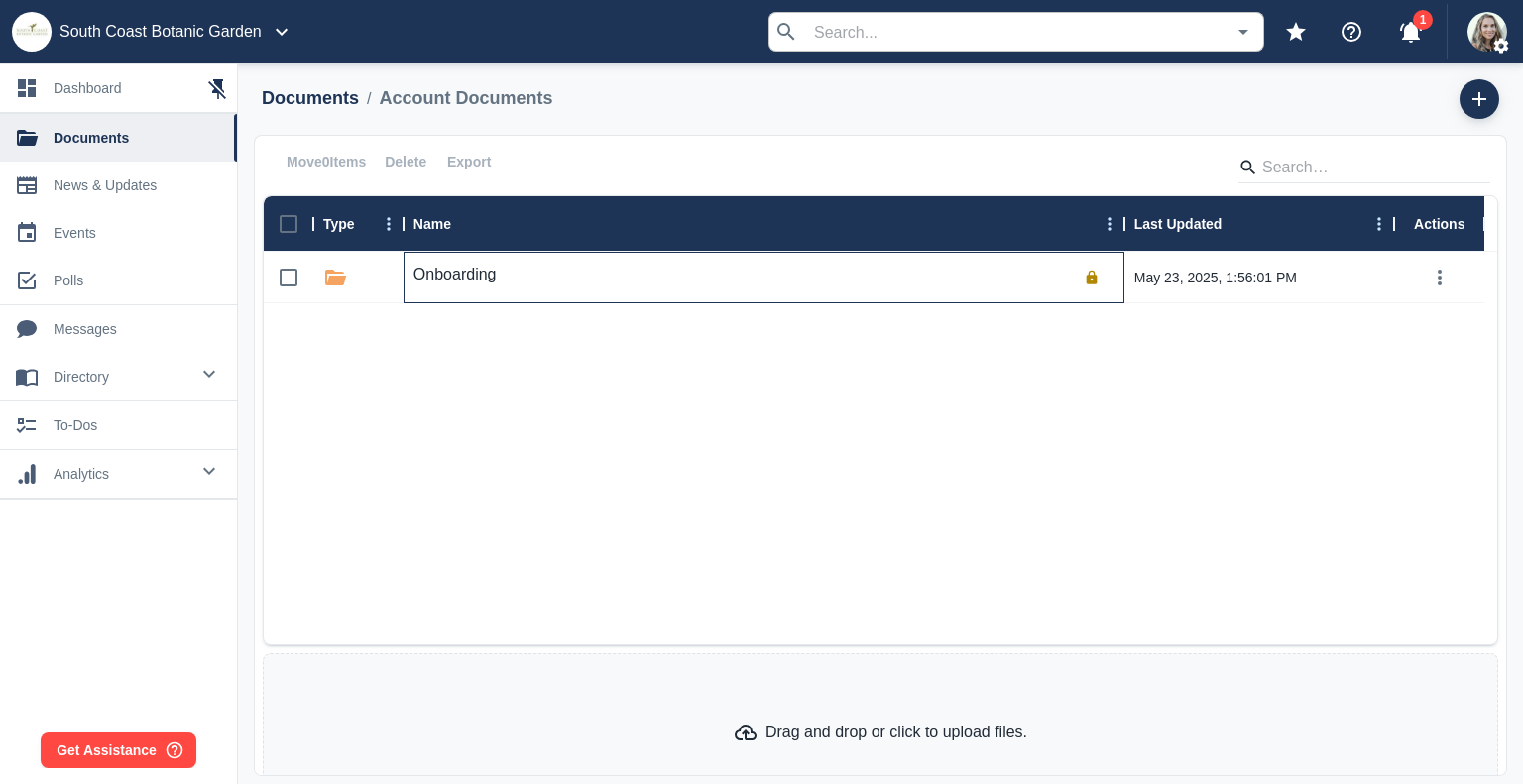 click on "Onboarding" at bounding box center [455, 275] 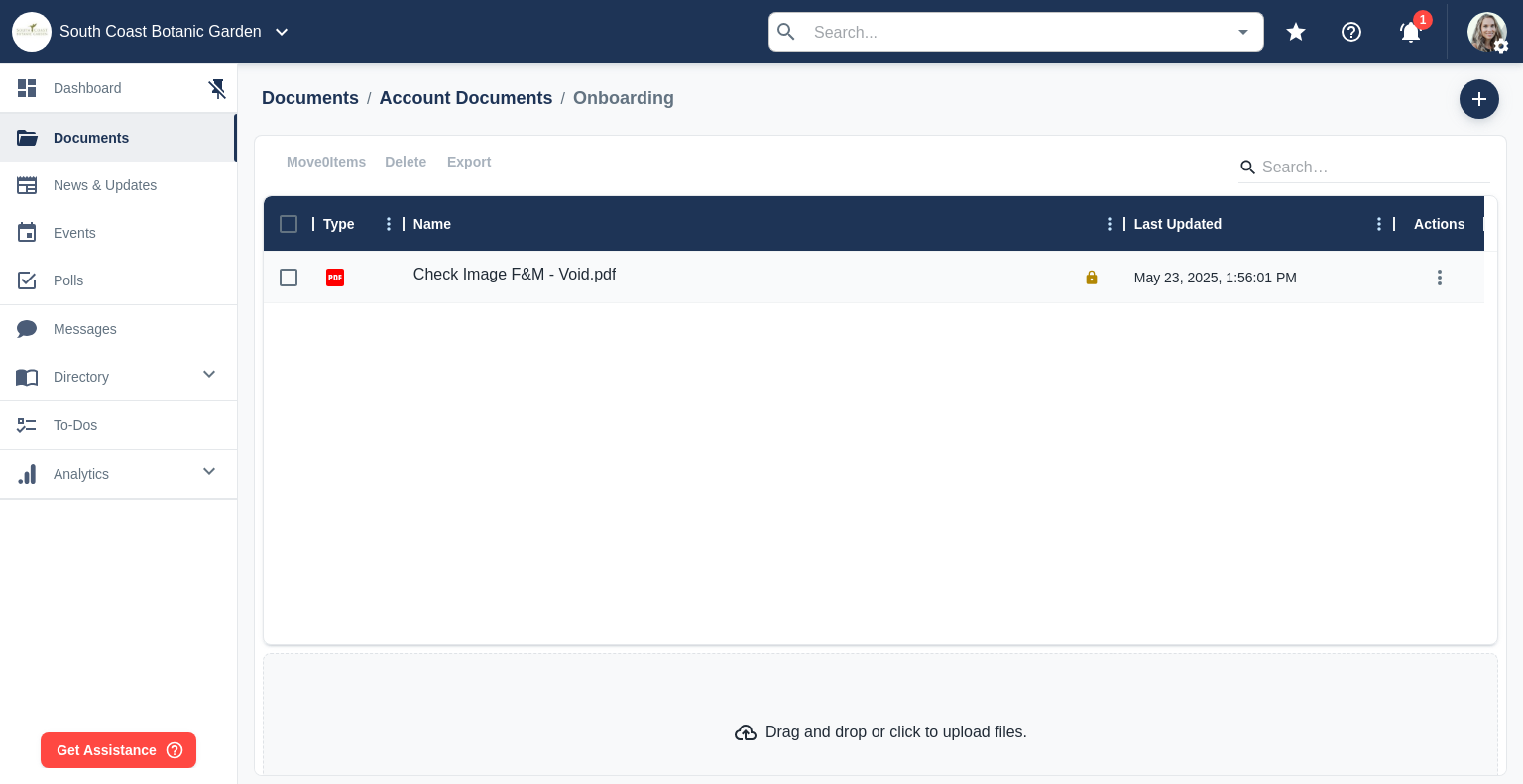 click on "Account Documents" at bounding box center [465, 98] 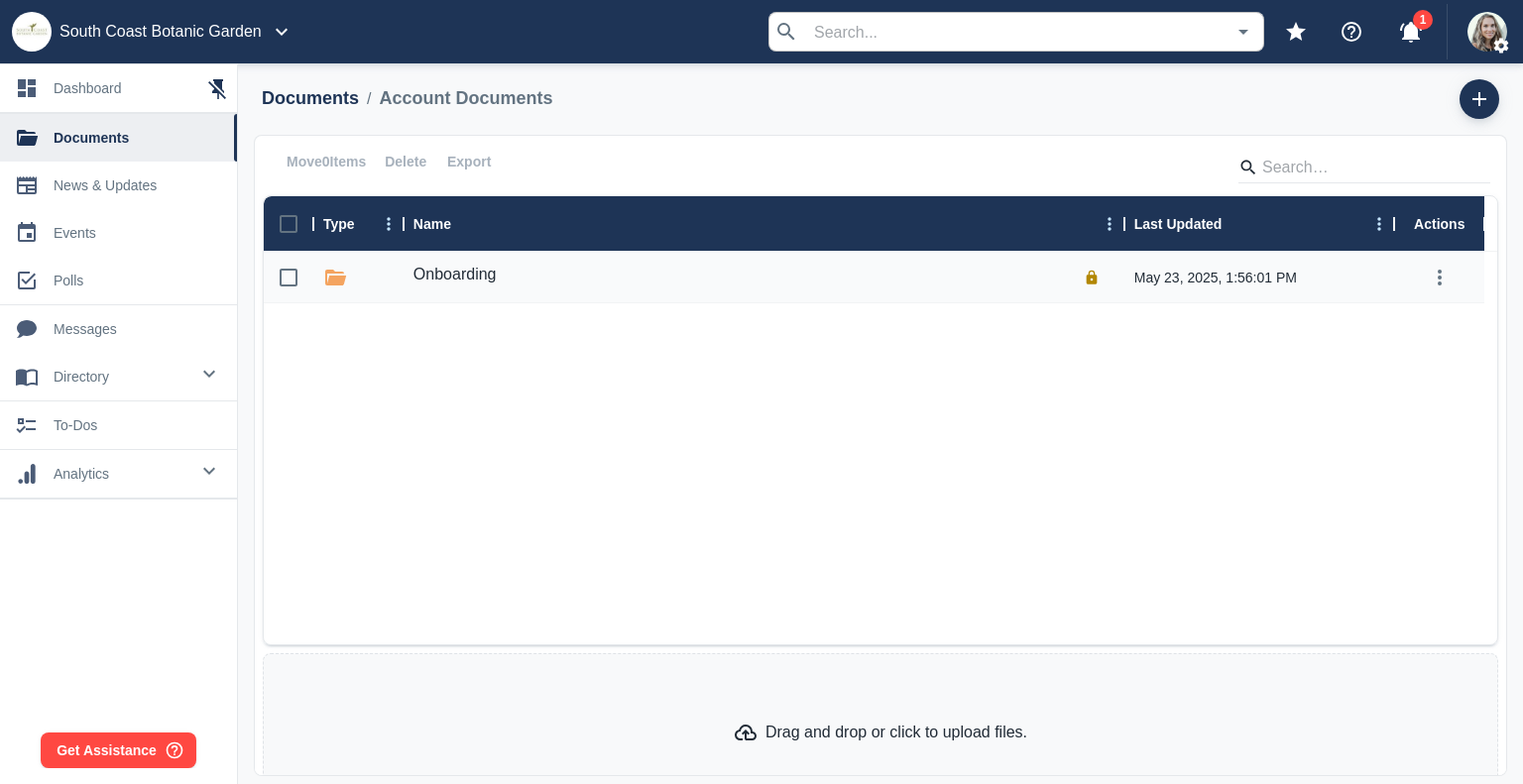 click on "Documents" at bounding box center (310, 98) 